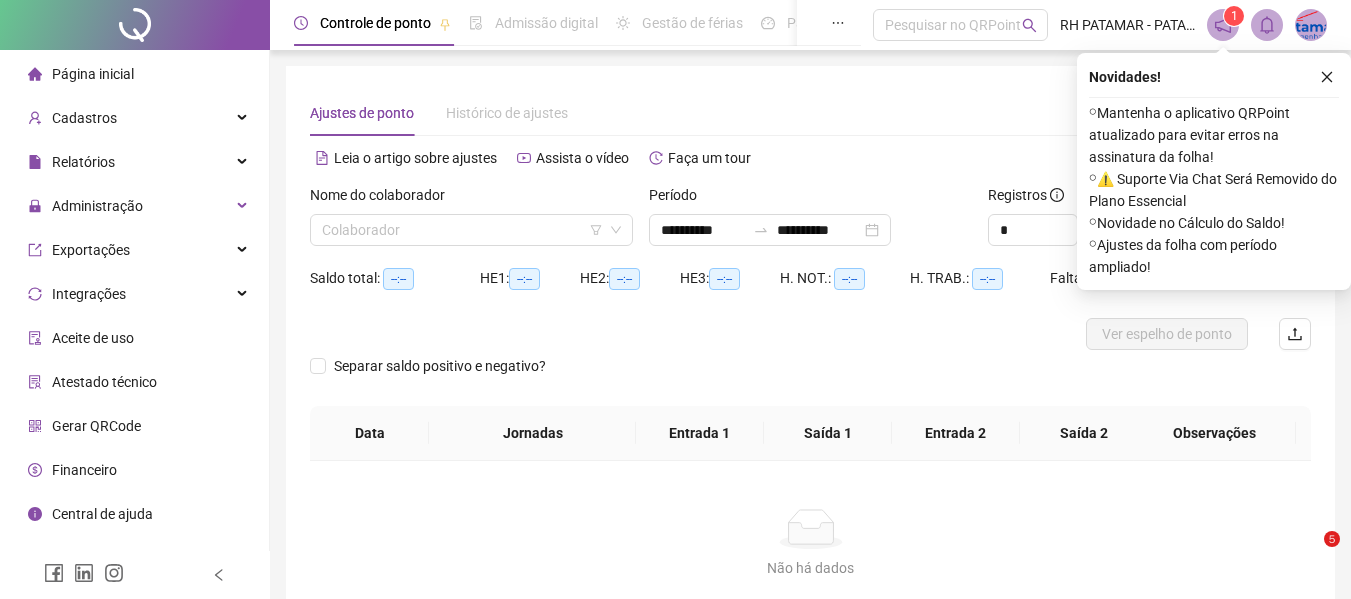 scroll, scrollTop: 0, scrollLeft: 0, axis: both 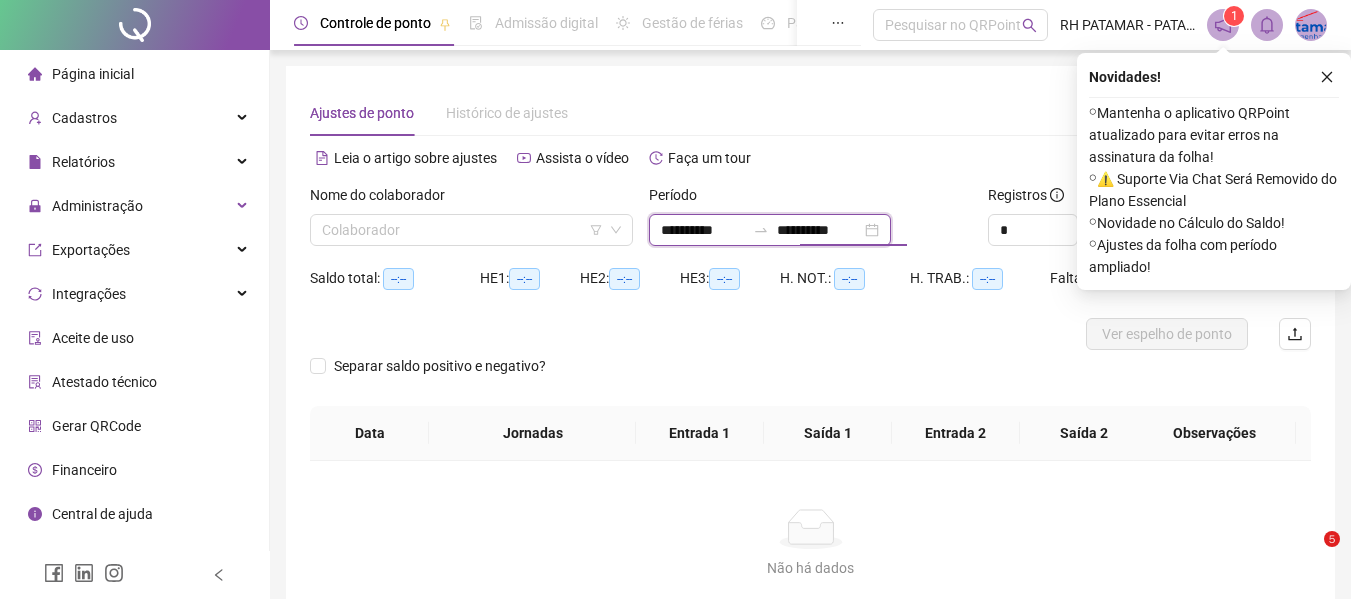 click on "**********" at bounding box center (819, 230) 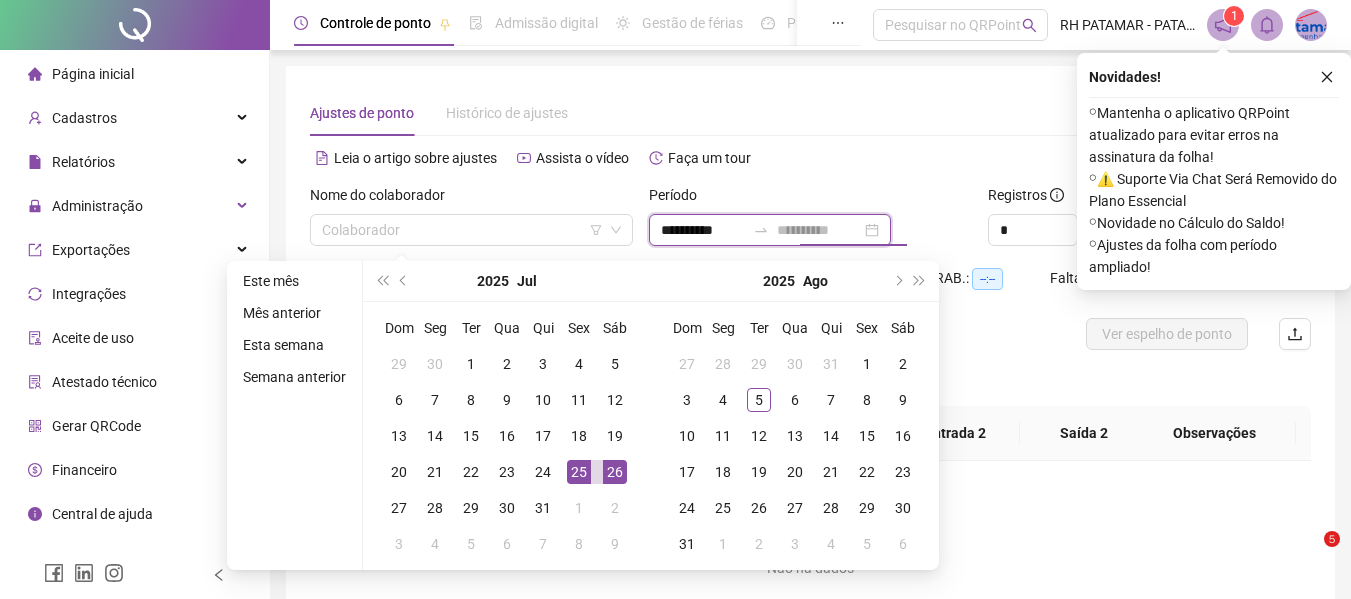 type on "**********" 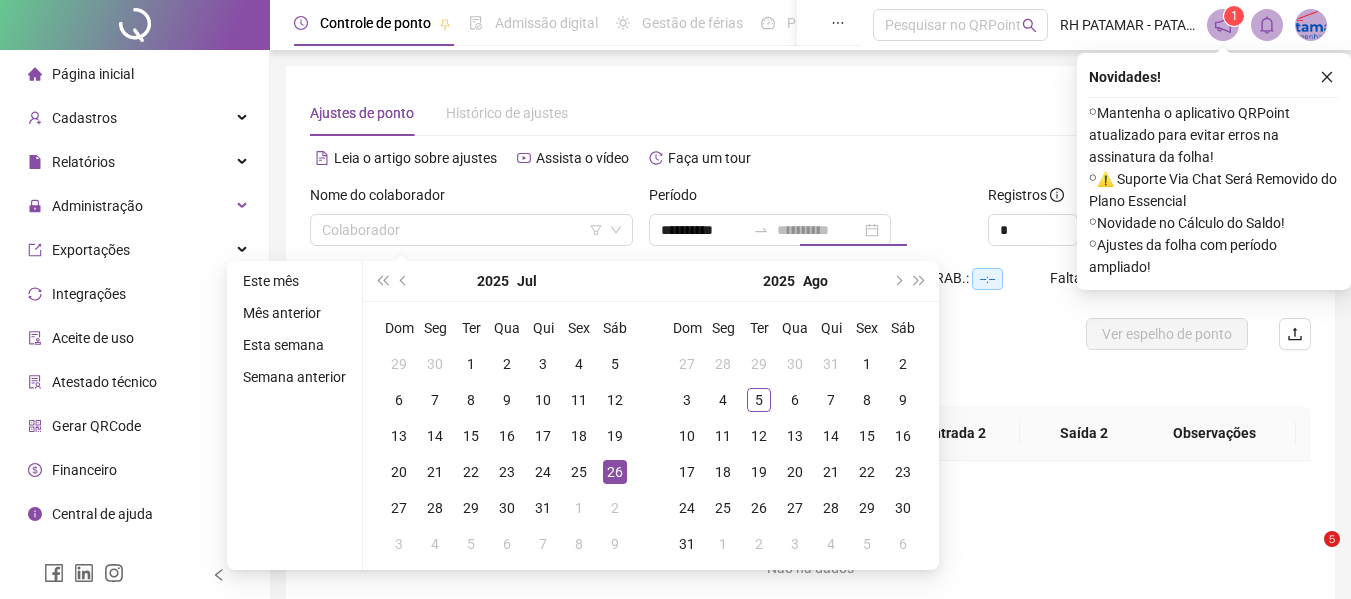 click on "26" at bounding box center (615, 472) 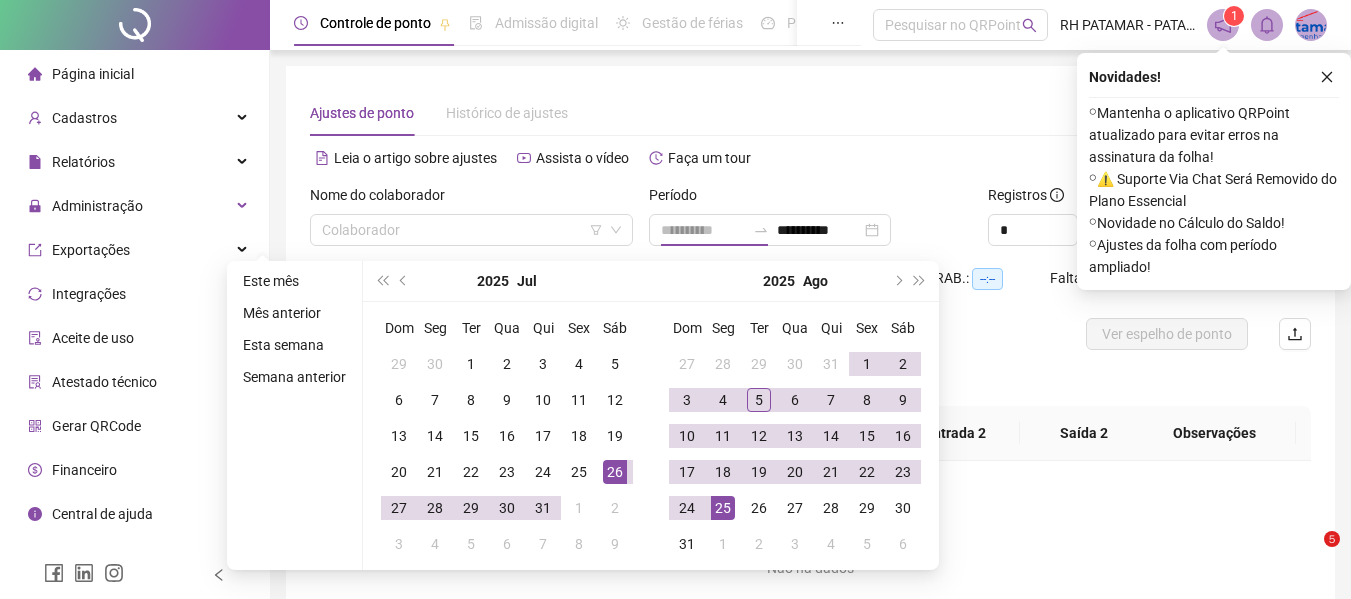 click on "25" at bounding box center (723, 508) 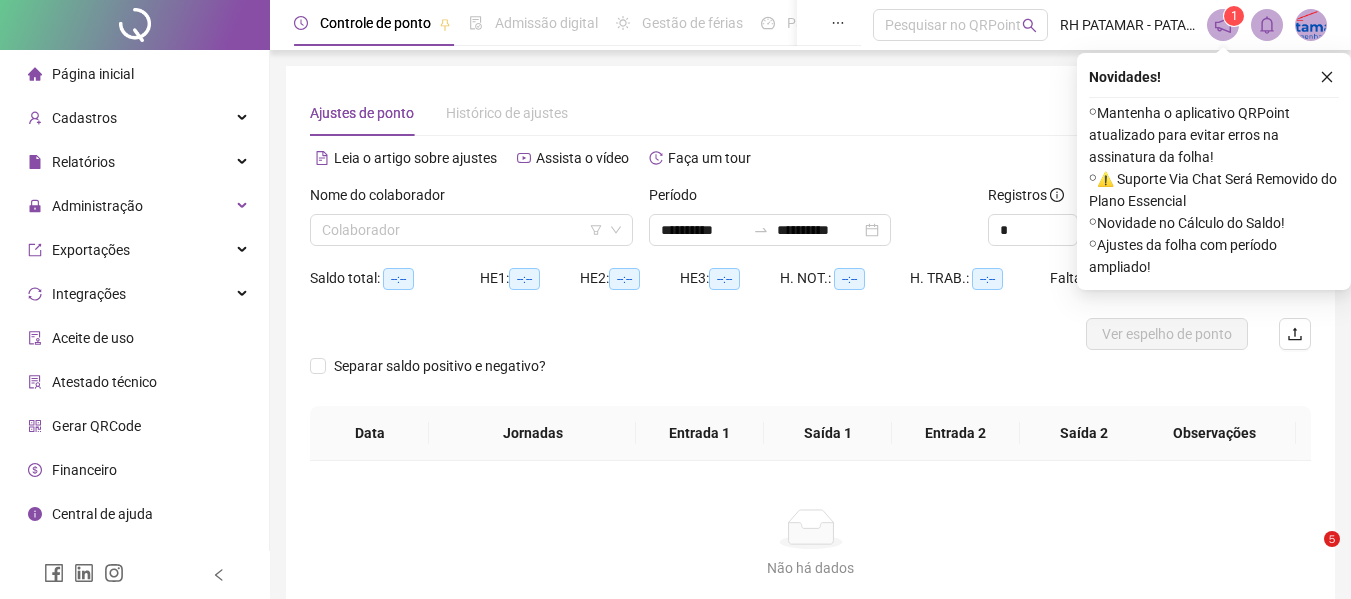 click on "Nome do colaborador" at bounding box center (471, 199) 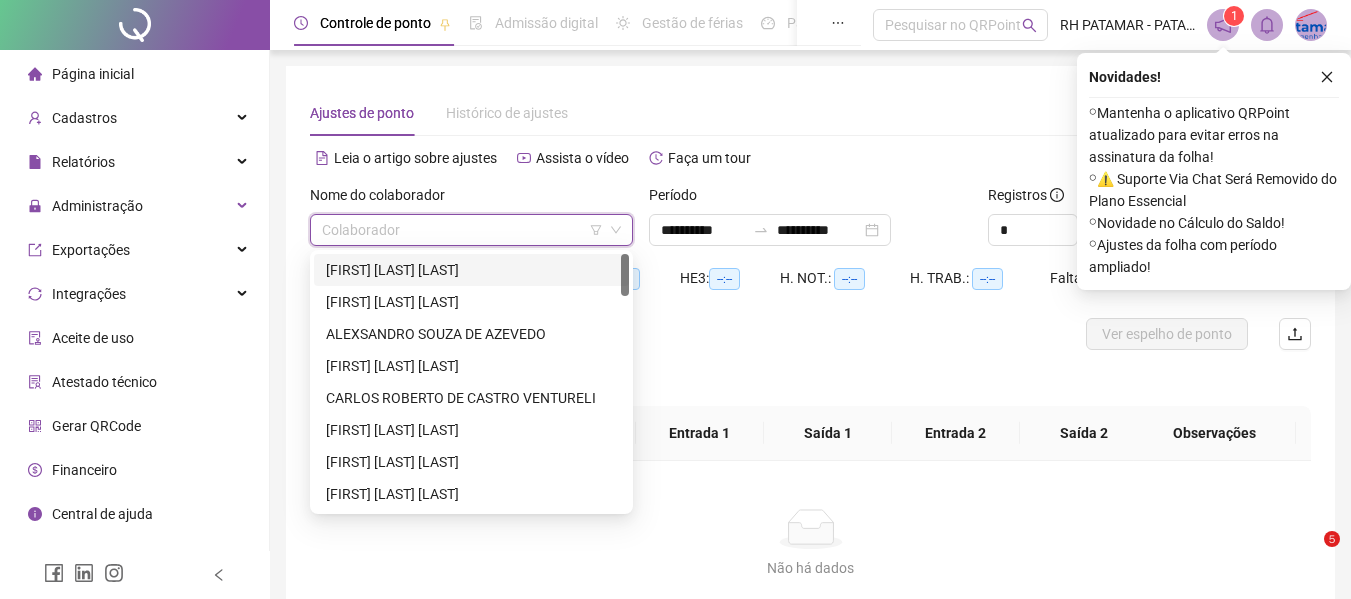 click at bounding box center (462, 230) 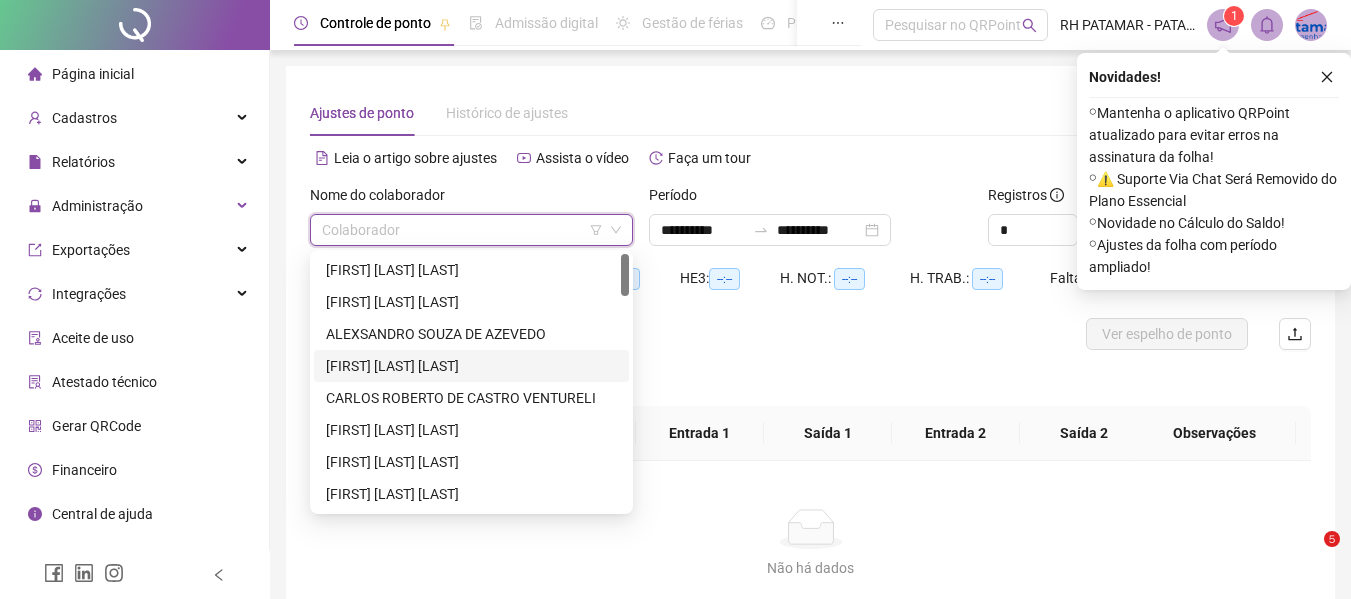 click at bounding box center [625, 382] 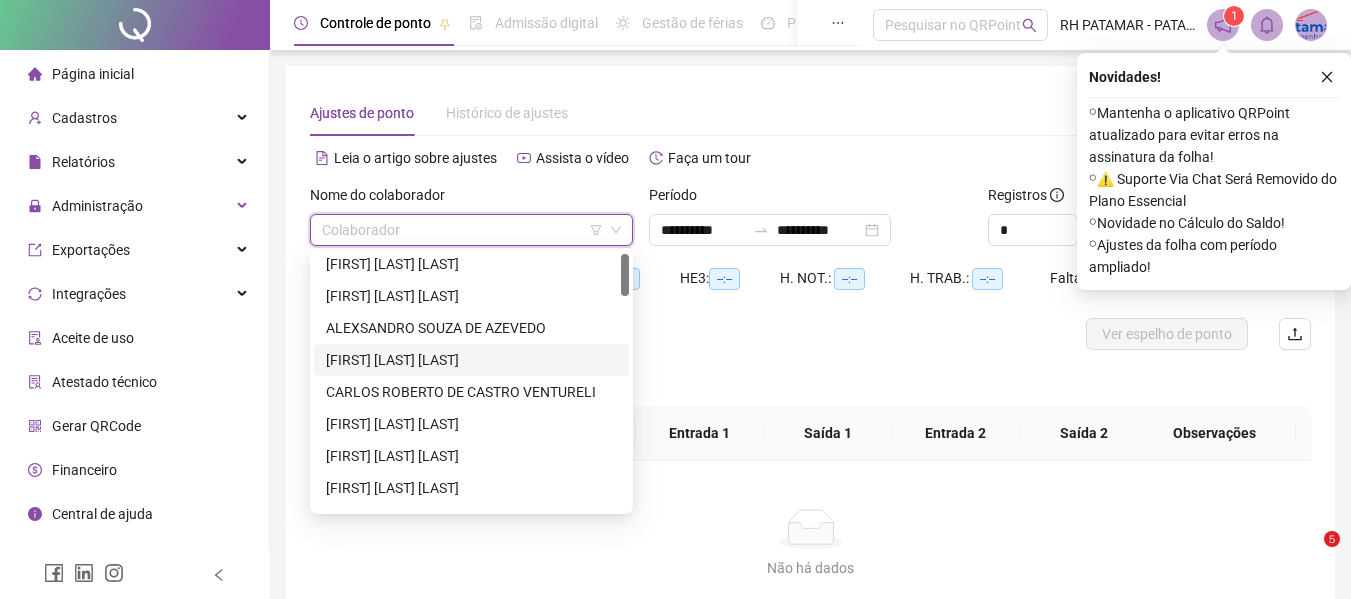 click at bounding box center [625, 275] 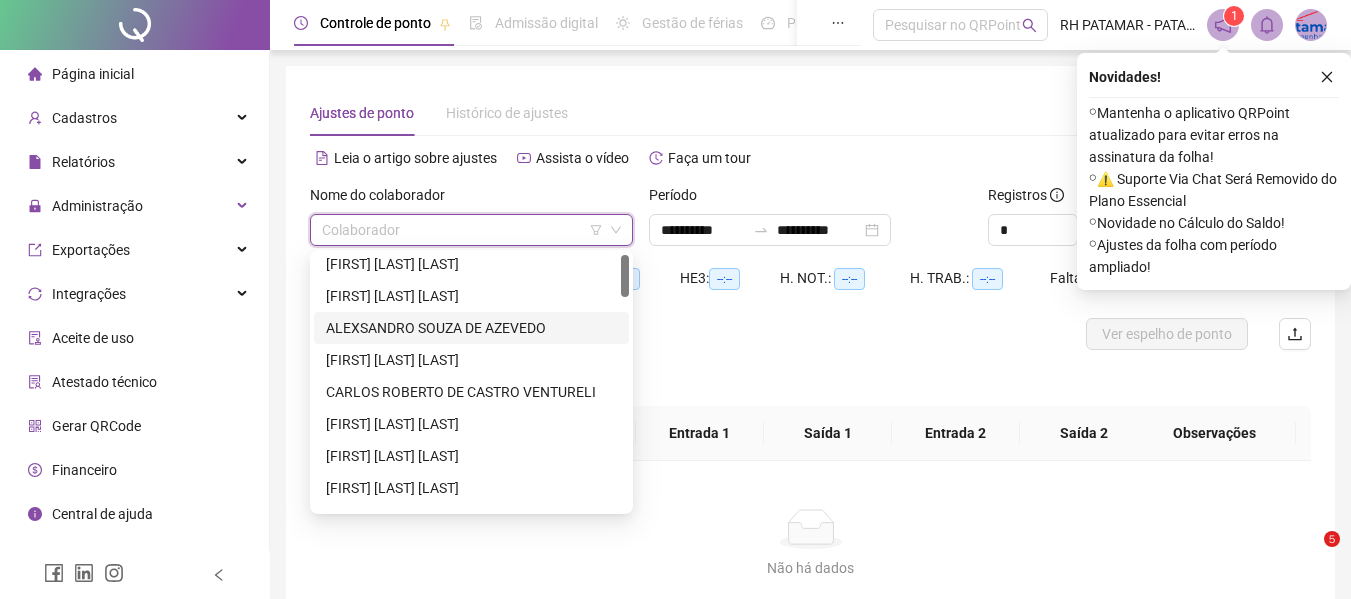 click at bounding box center [625, 382] 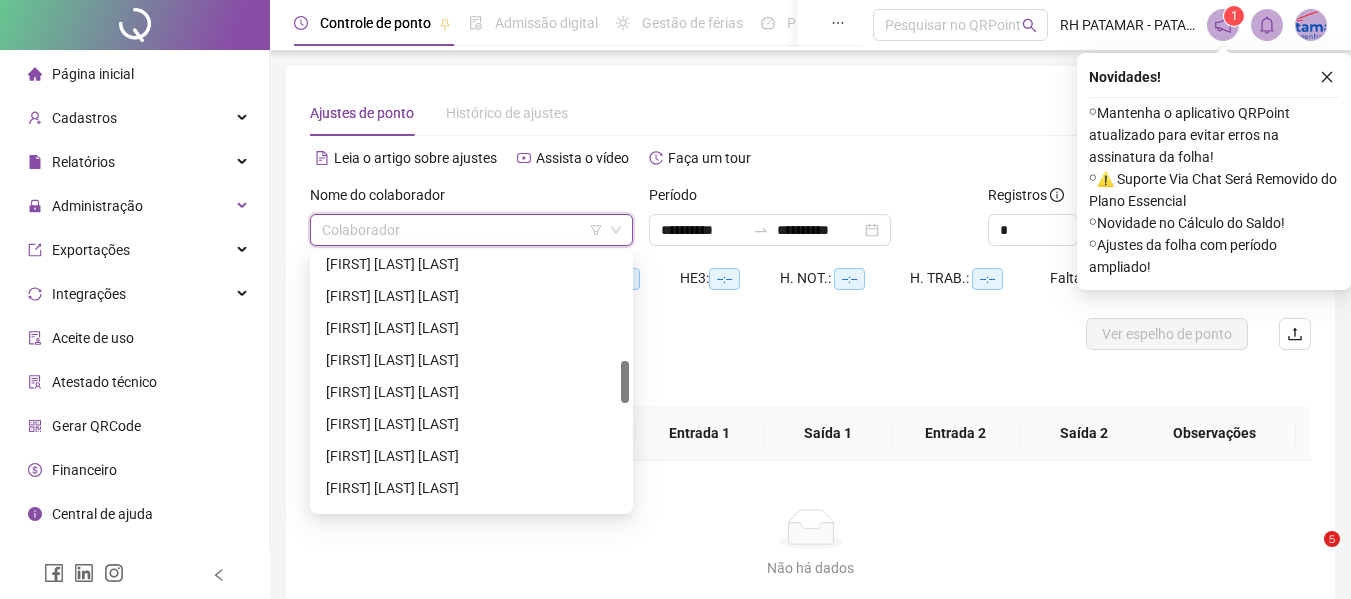 scroll, scrollTop: 652, scrollLeft: 0, axis: vertical 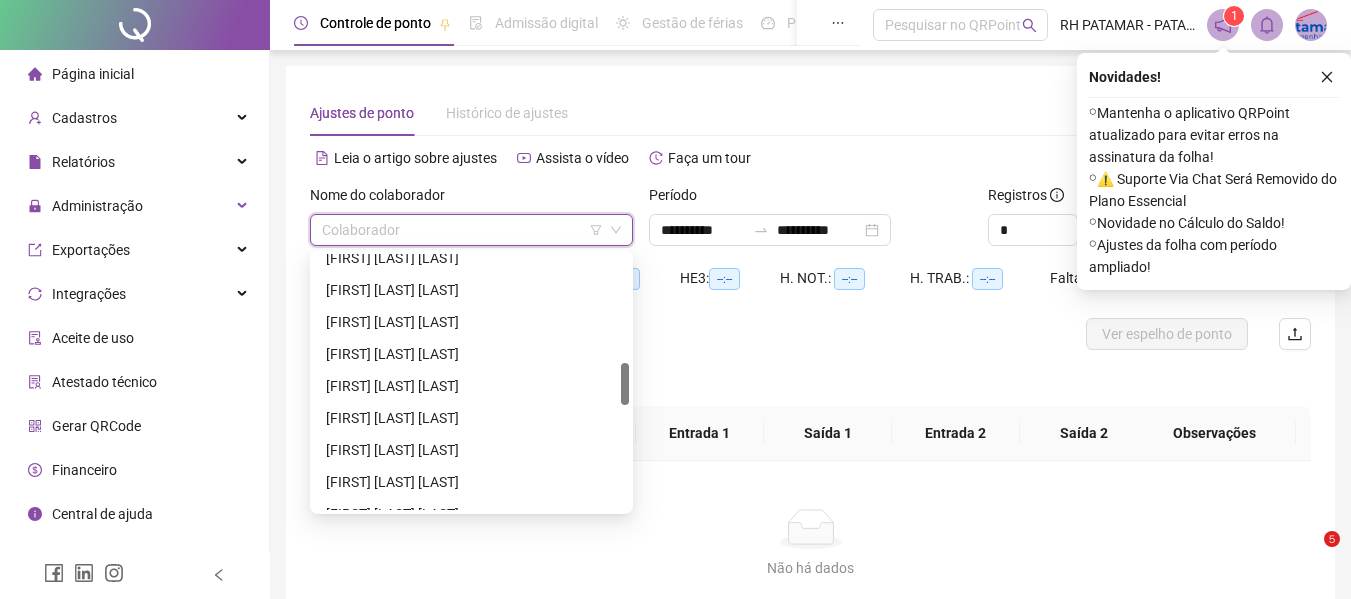 drag, startPoint x: 624, startPoint y: 285, endPoint x: 627, endPoint y: 393, distance: 108.04166 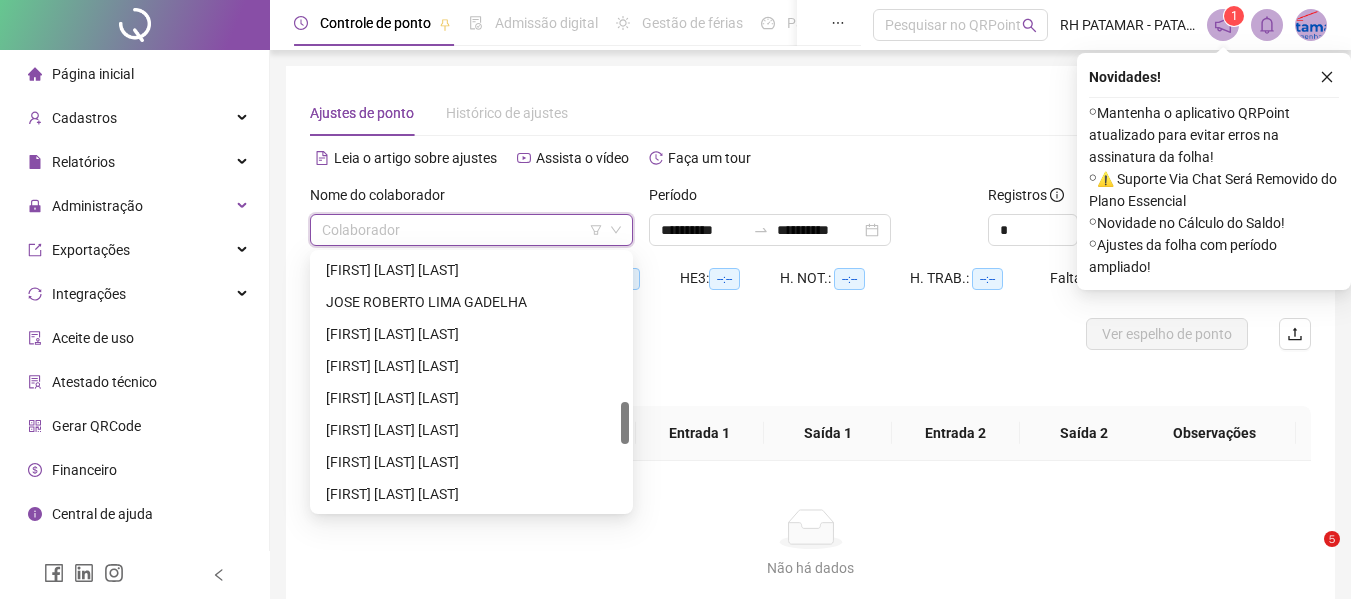 drag, startPoint x: 624, startPoint y: 374, endPoint x: 625, endPoint y: 420, distance: 46.010868 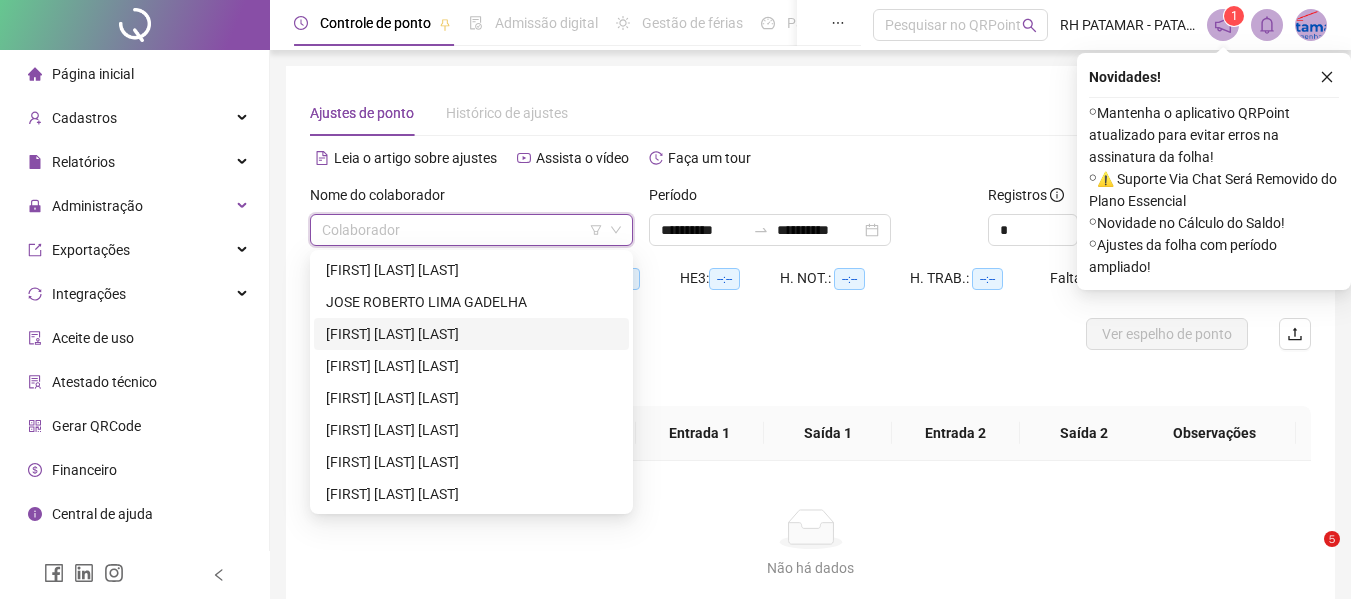 click on "[FIRST] [LAST] [LAST]" at bounding box center (471, 334) 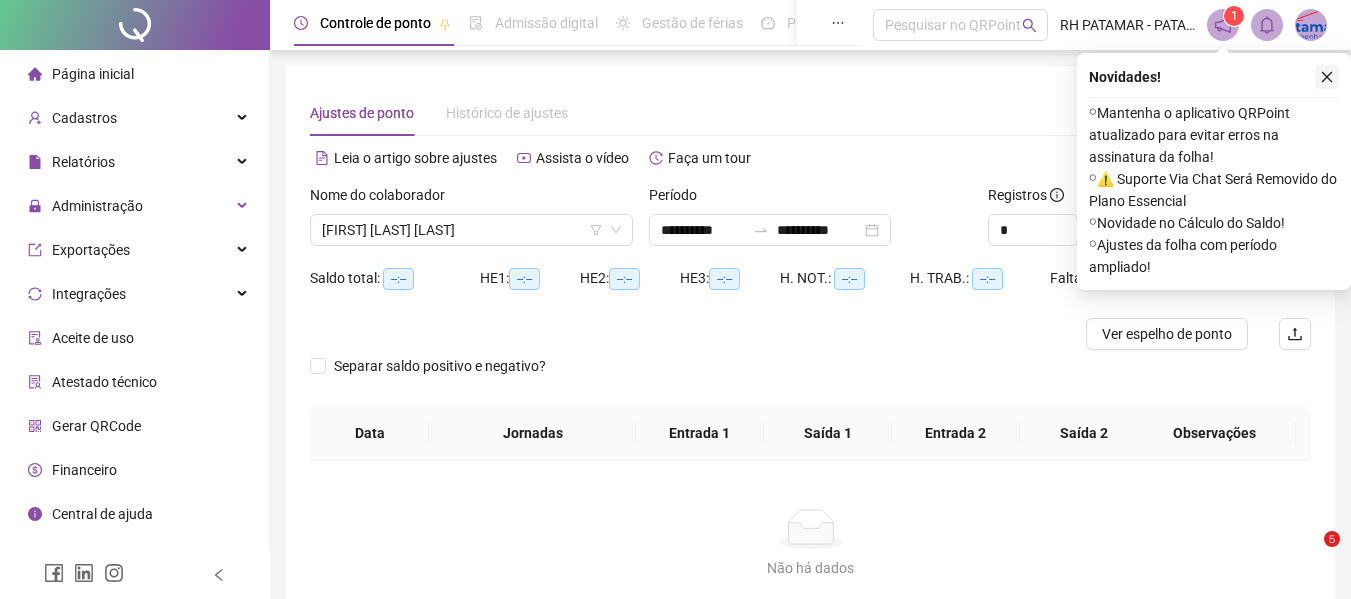 click 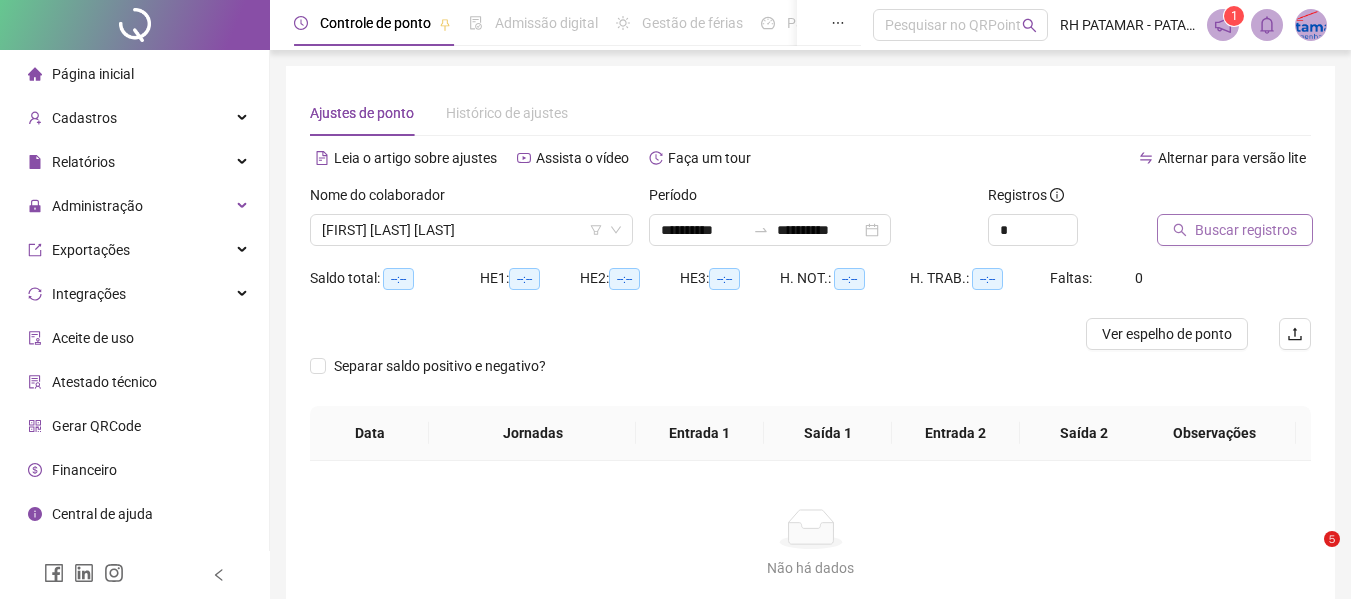 click on "Buscar registros" at bounding box center (1246, 230) 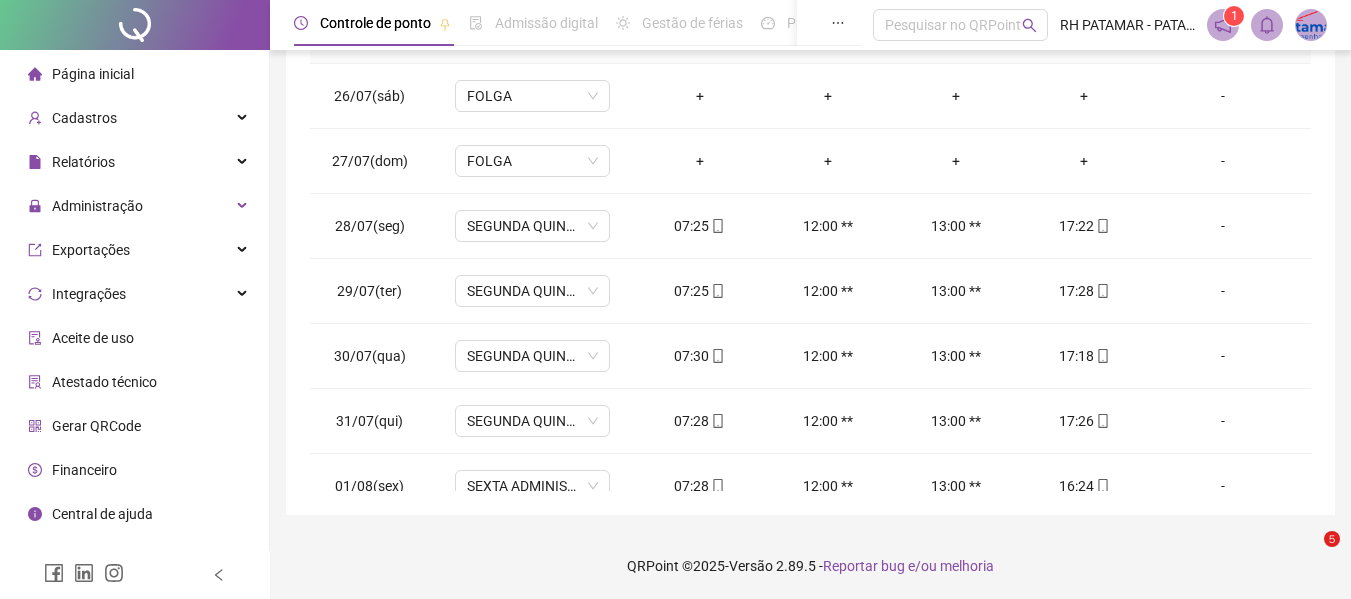 scroll, scrollTop: 399, scrollLeft: 0, axis: vertical 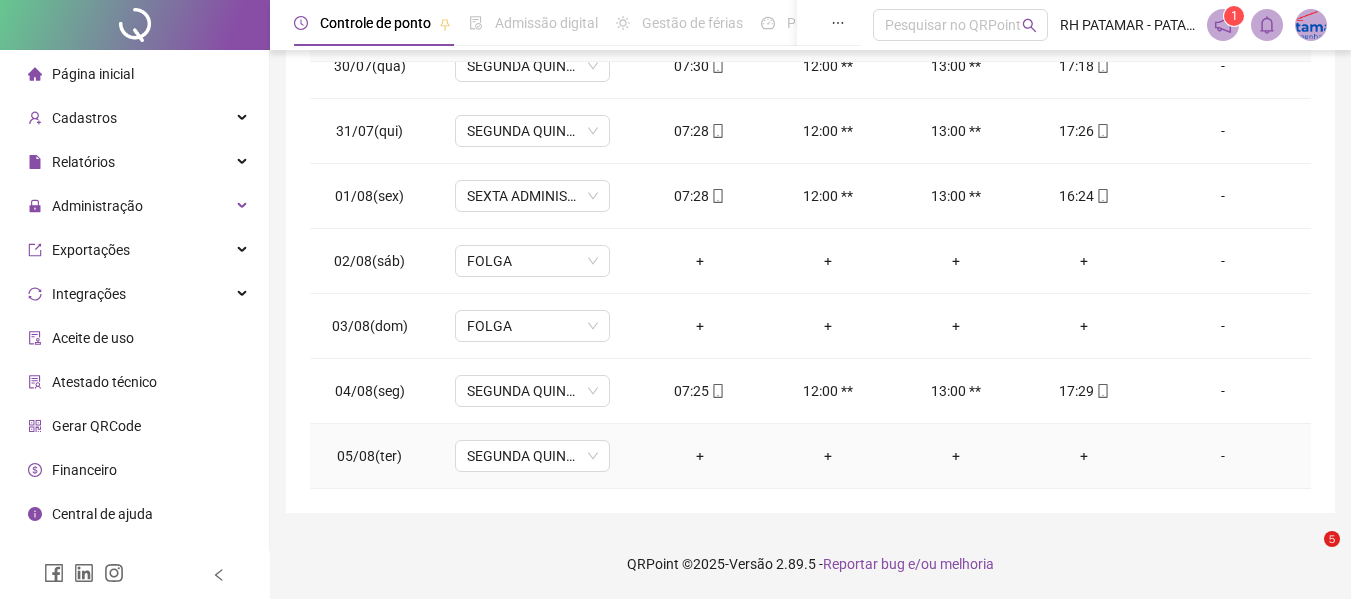 click on "-" at bounding box center (1223, 456) 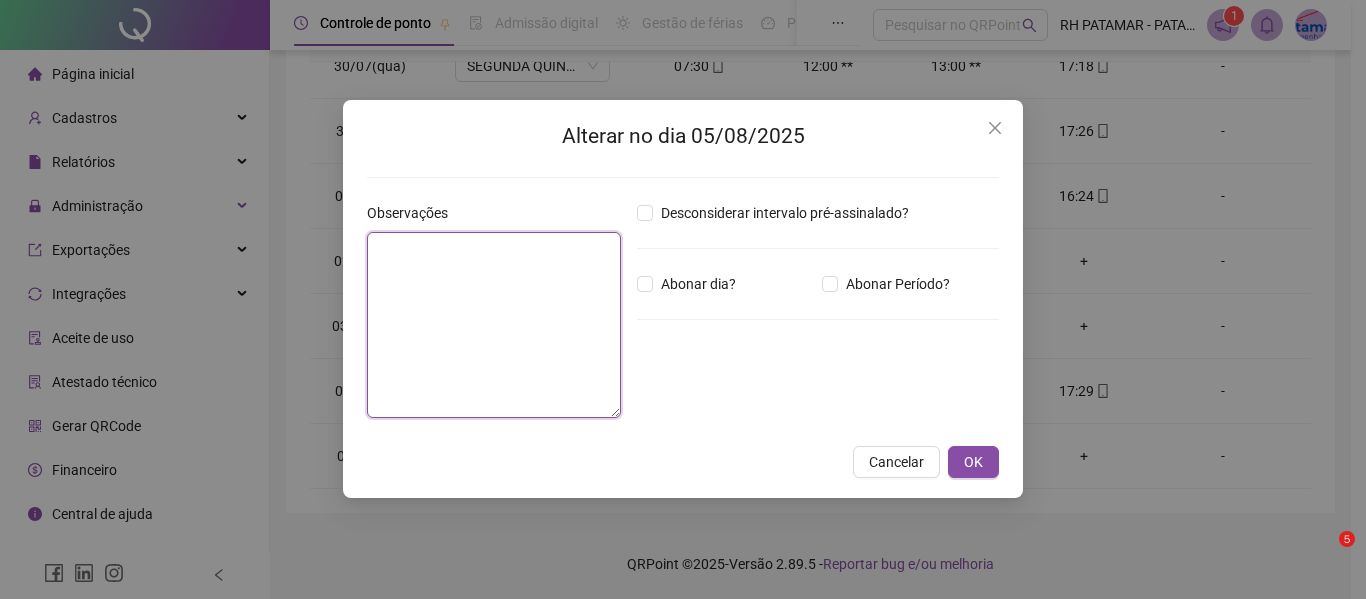 click at bounding box center [494, 325] 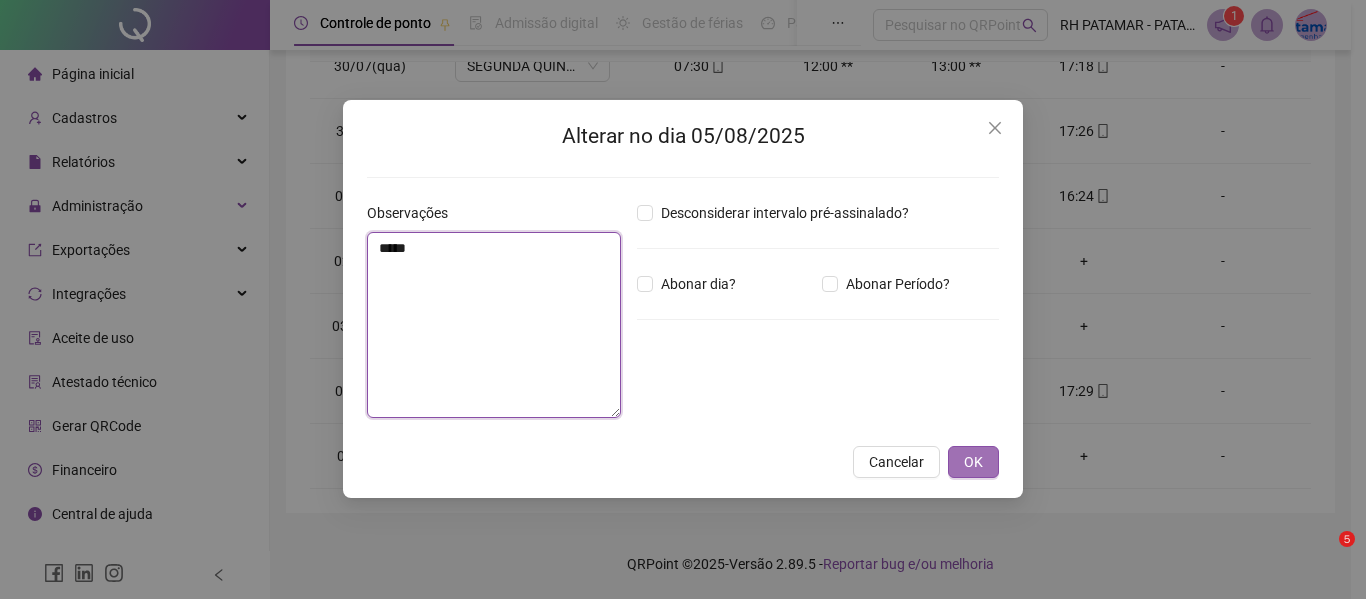 type on "*****" 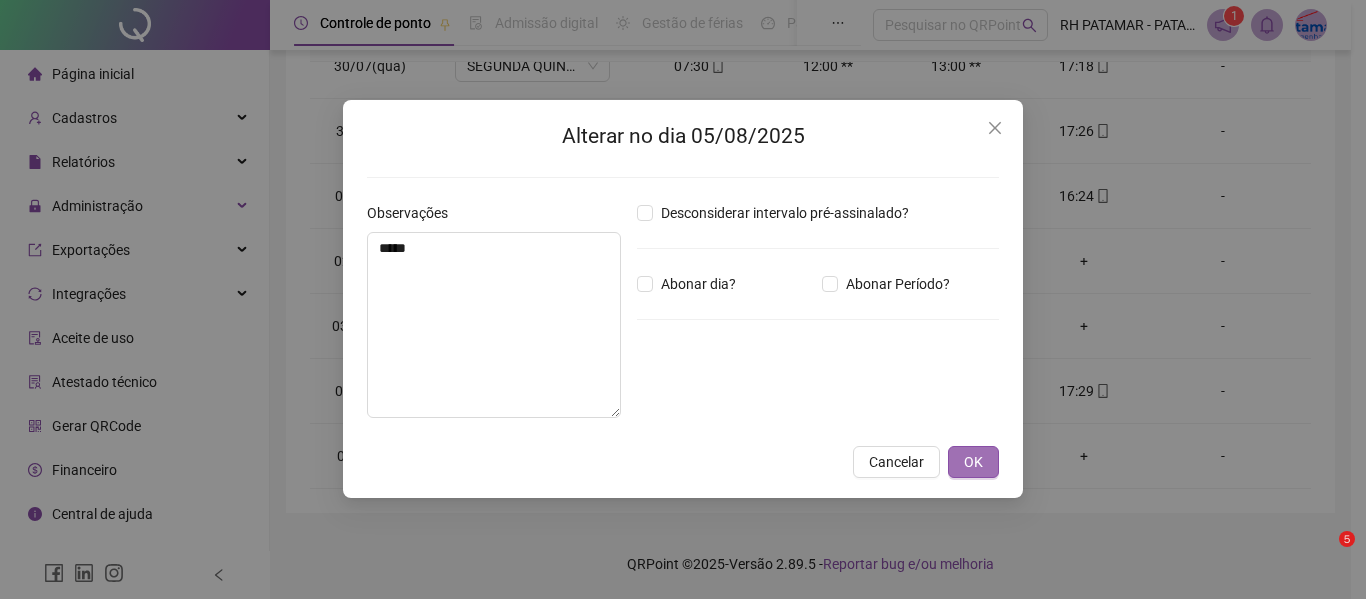 click on "OK" at bounding box center [973, 462] 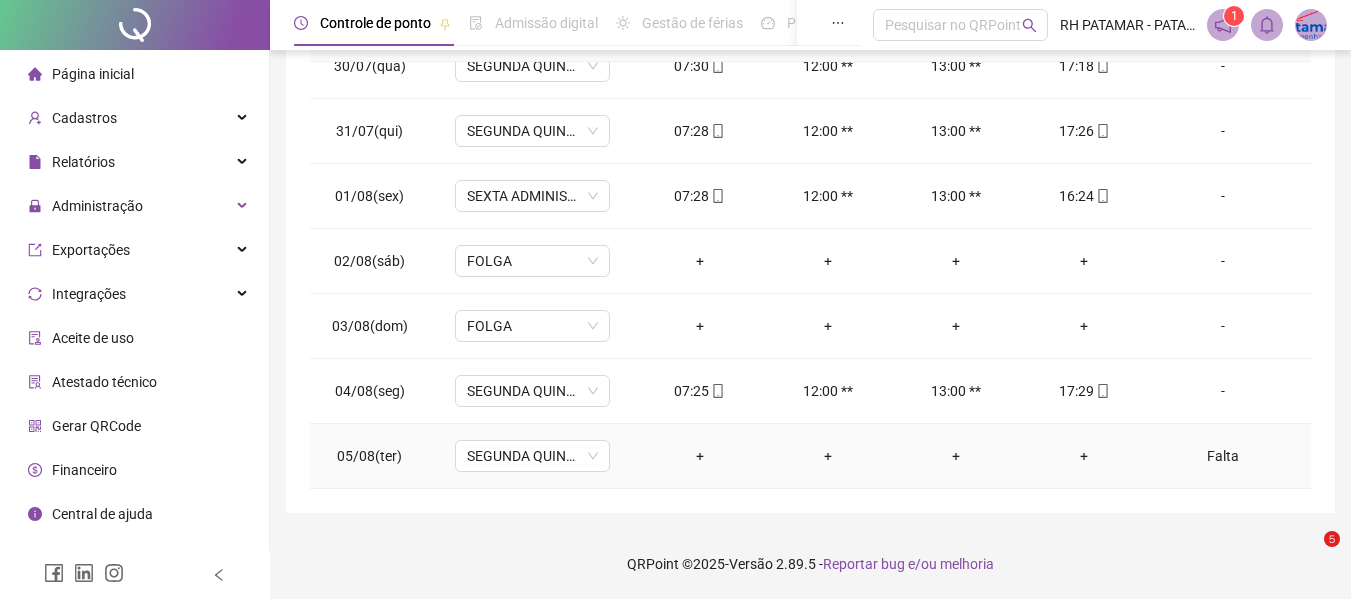 click on "Falta" at bounding box center (1223, 456) 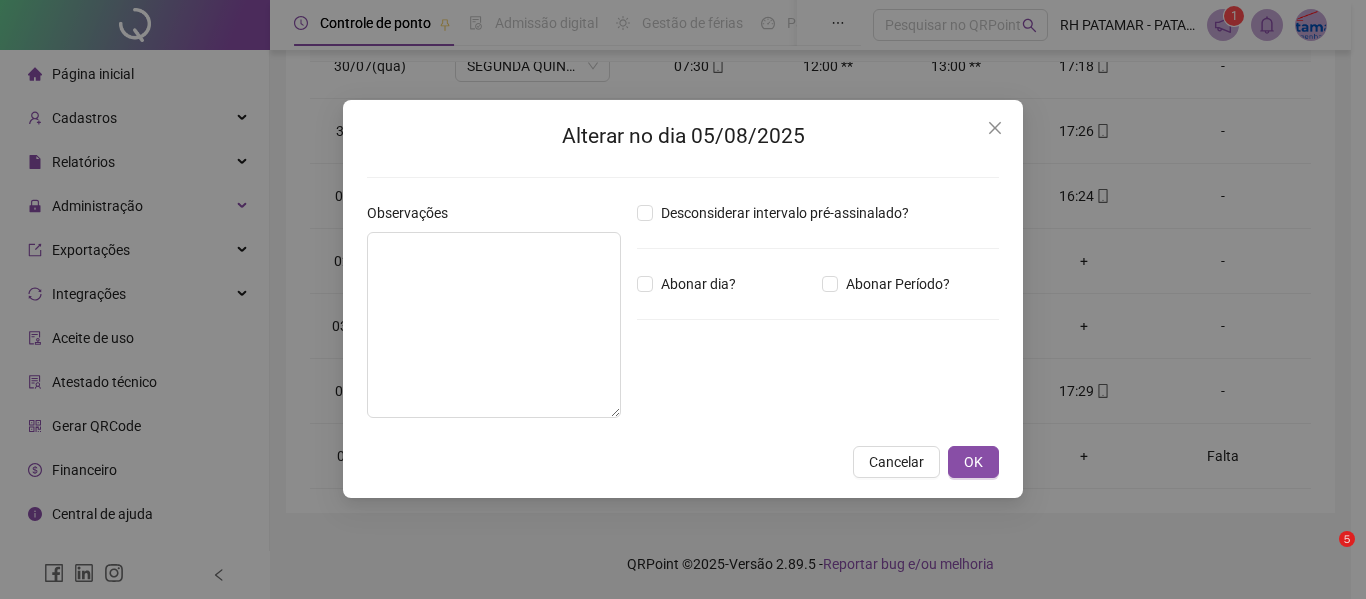 type on "*****" 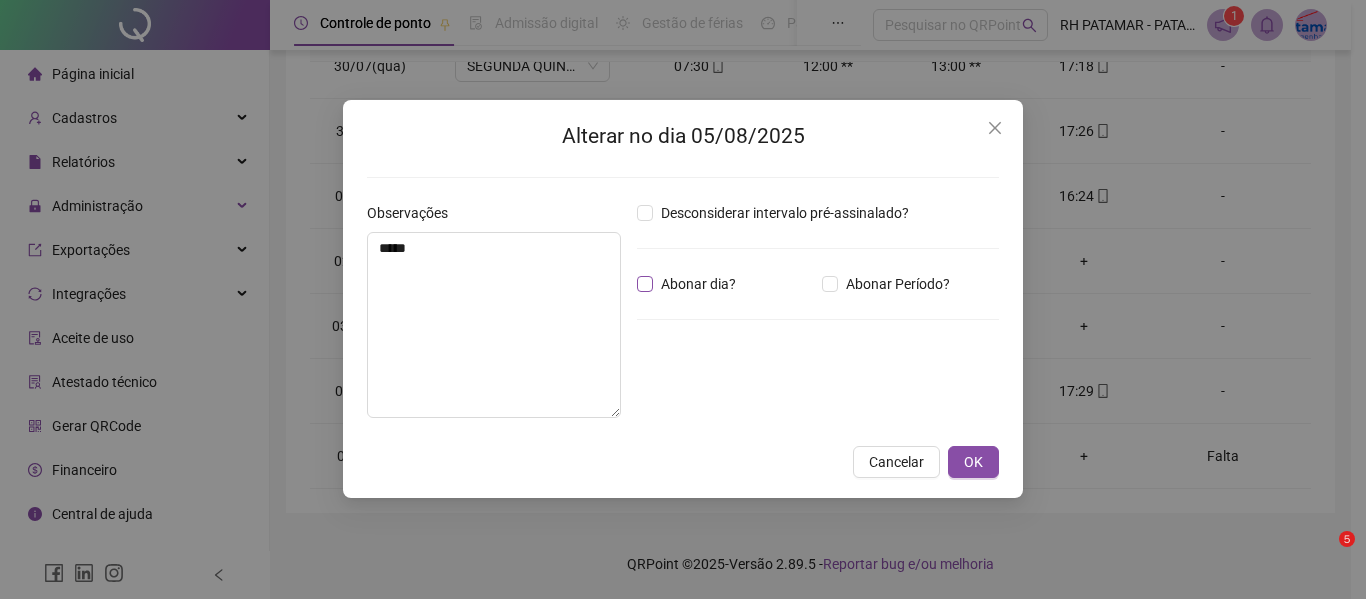 click on "Abonar dia?" at bounding box center (698, 284) 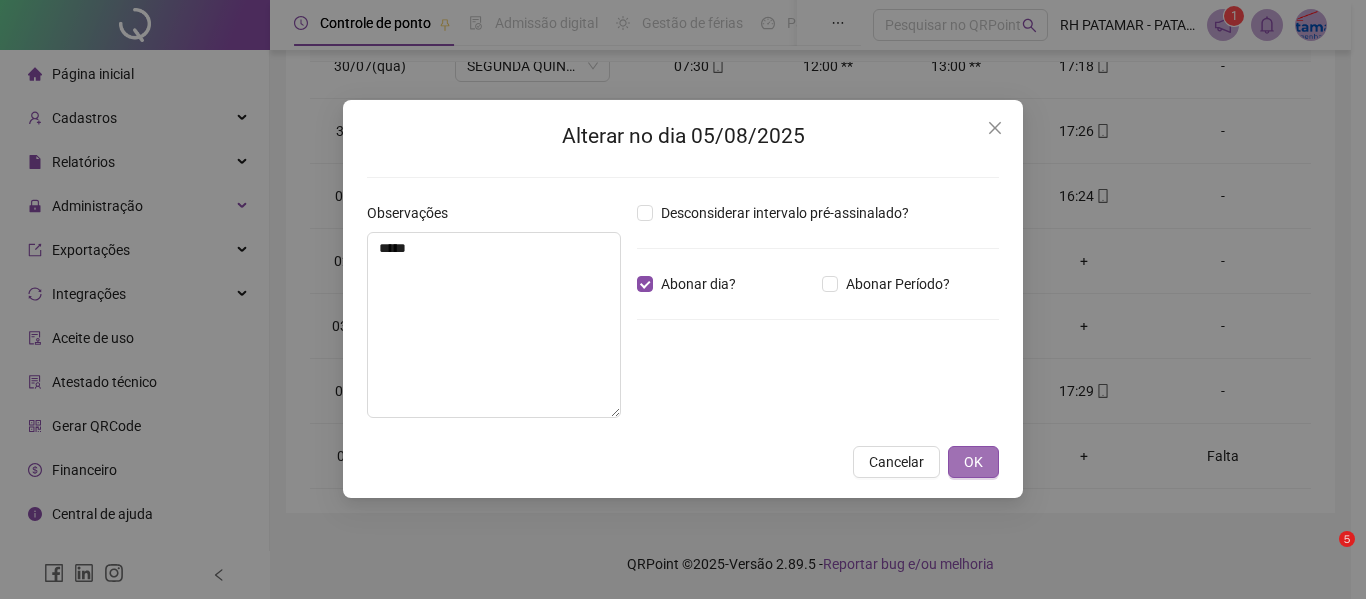 click on "OK" at bounding box center [973, 462] 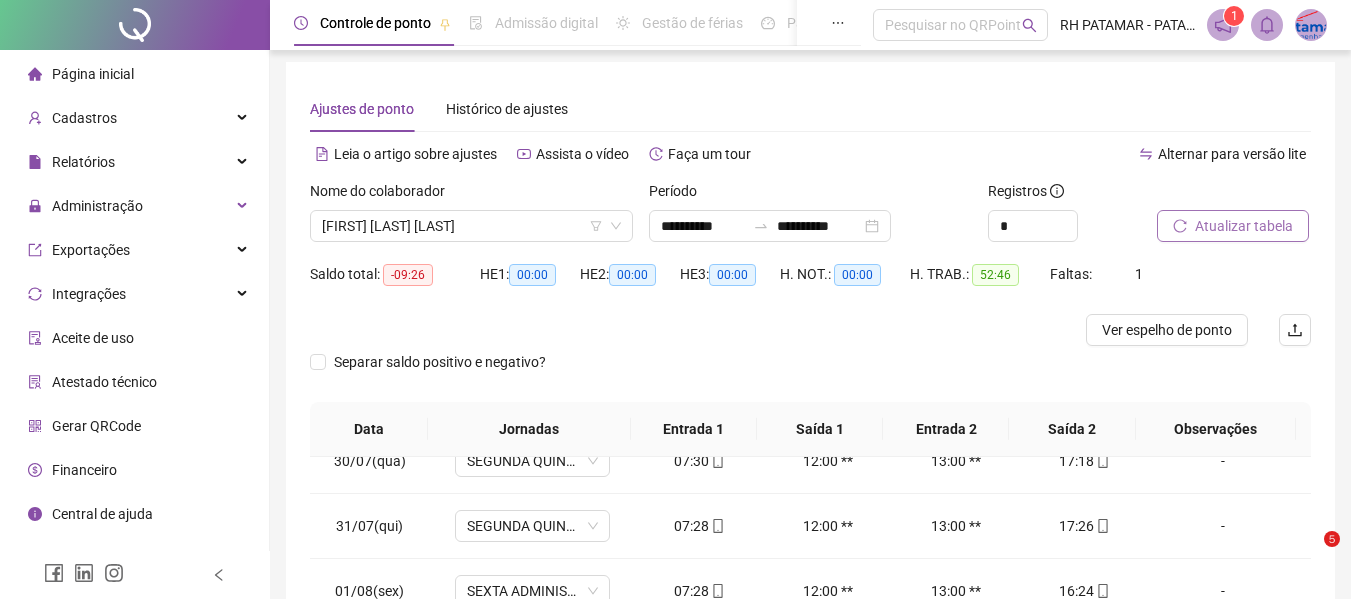 scroll, scrollTop: 0, scrollLeft: 0, axis: both 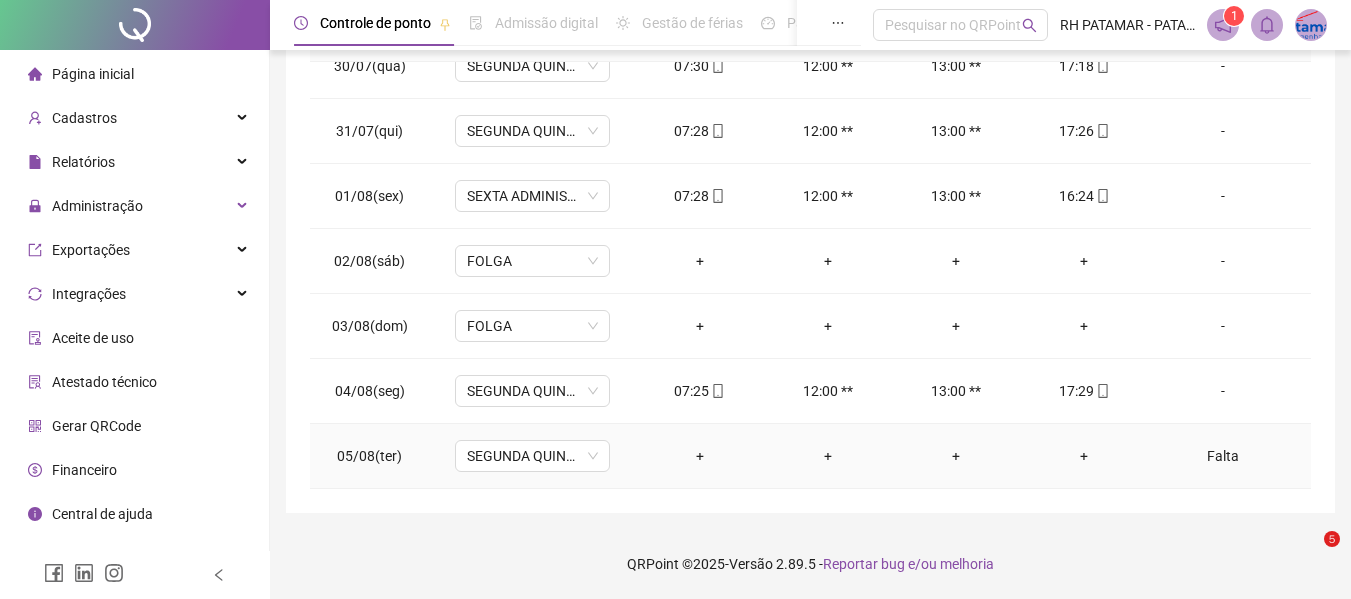 click on "Falta" at bounding box center [1223, 456] 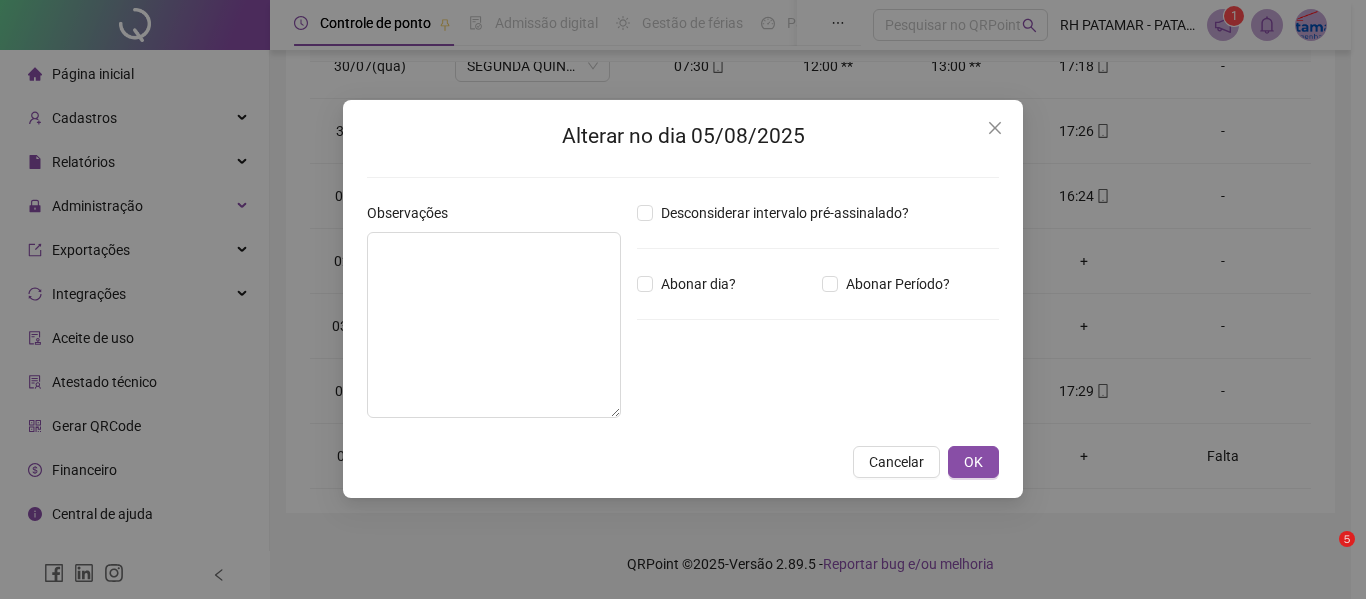 type on "*****" 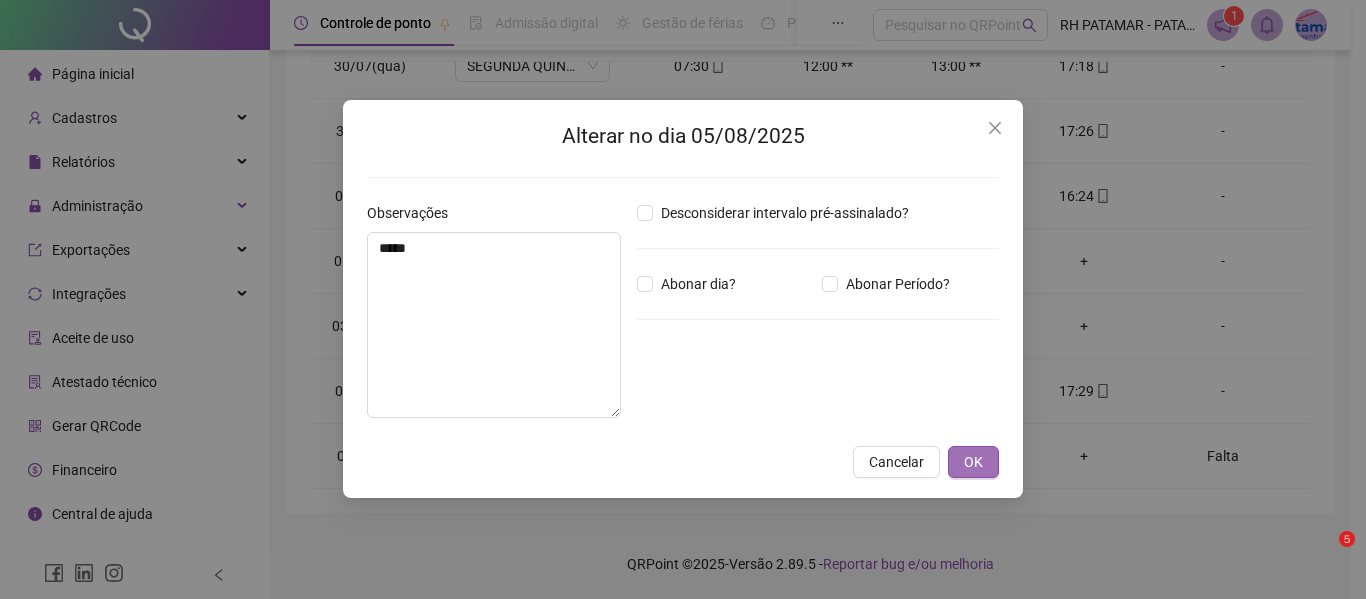 click on "OK" at bounding box center [973, 462] 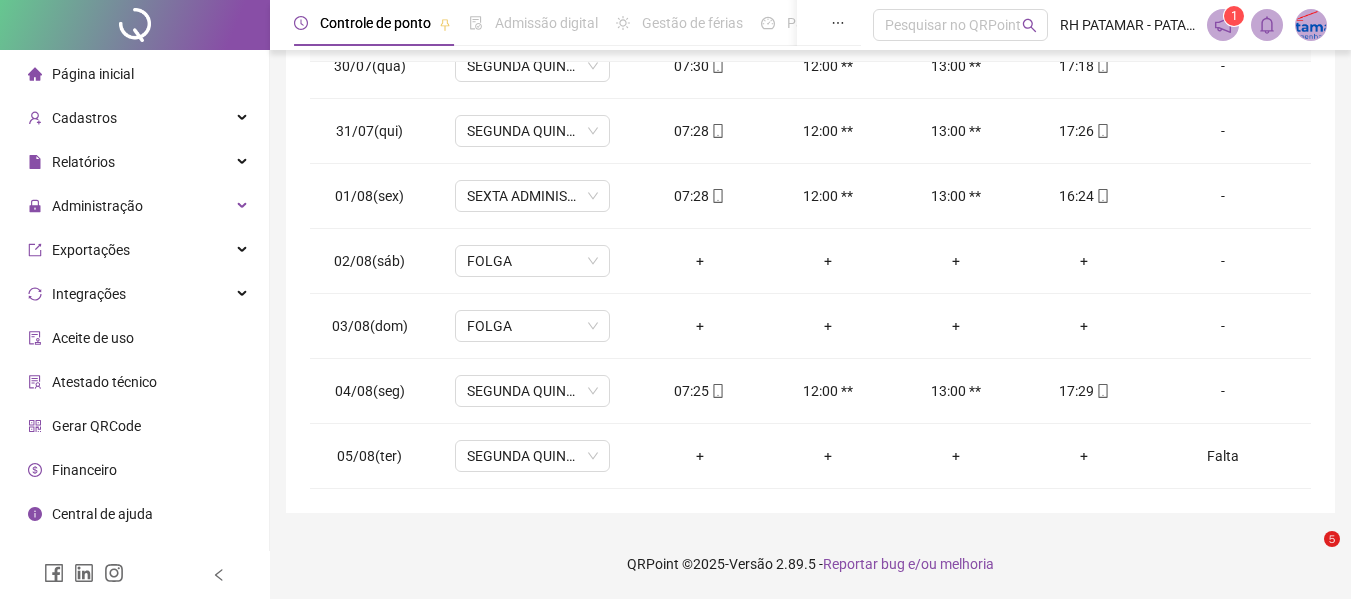 scroll, scrollTop: 0, scrollLeft: 0, axis: both 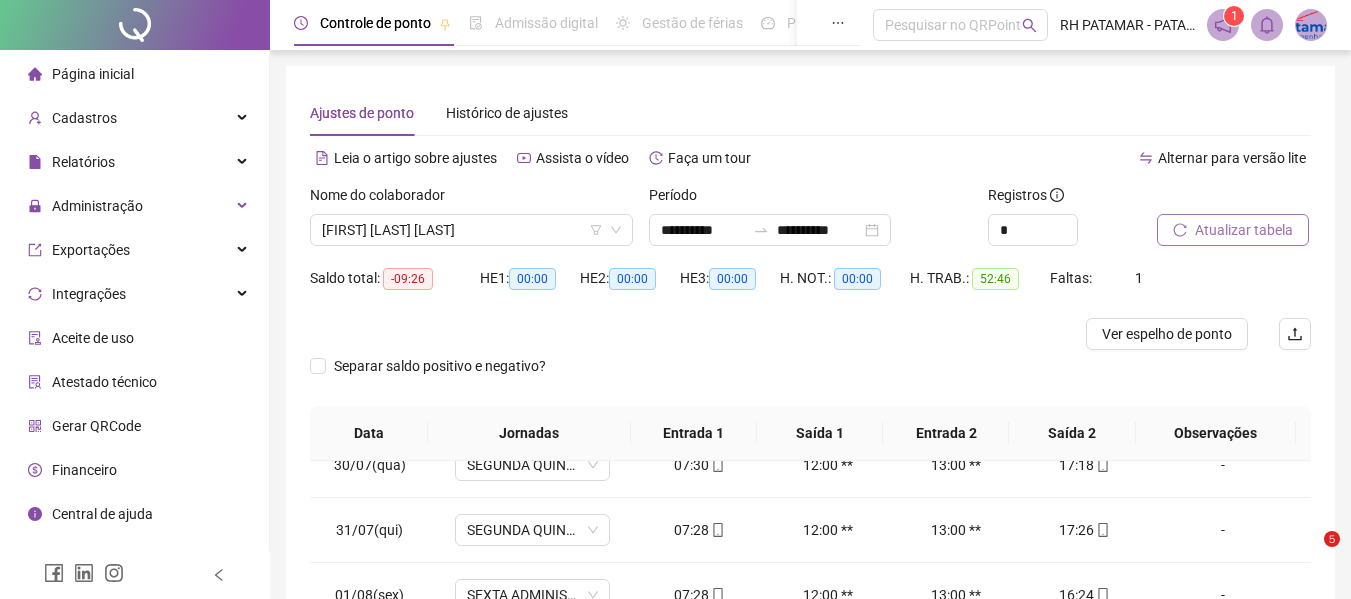 click on "Atualizar tabela" at bounding box center (1233, 230) 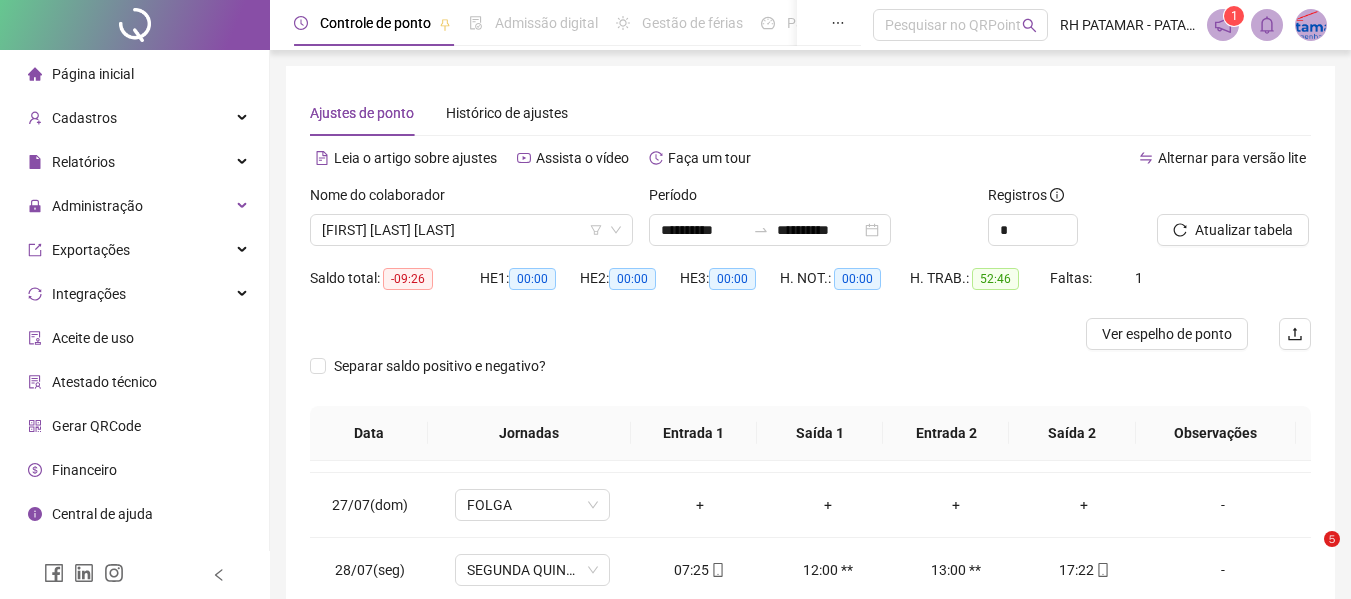 scroll, scrollTop: 0, scrollLeft: 0, axis: both 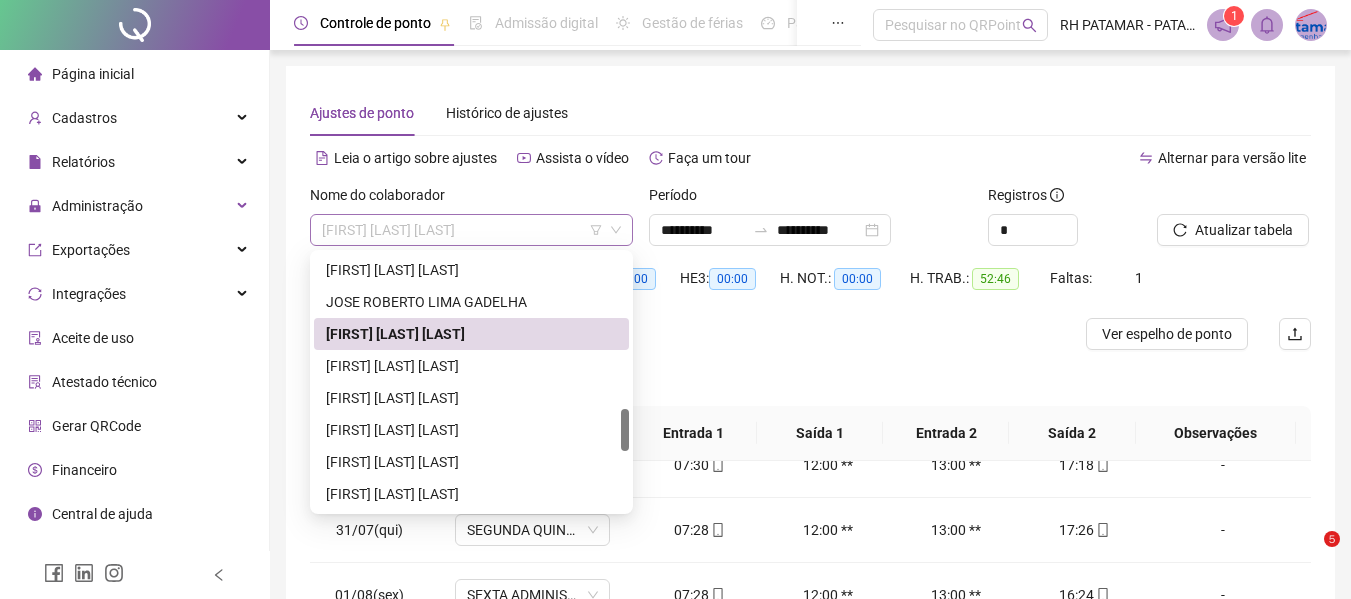 click on "[FIRST] [LAST] [LAST]" at bounding box center [471, 230] 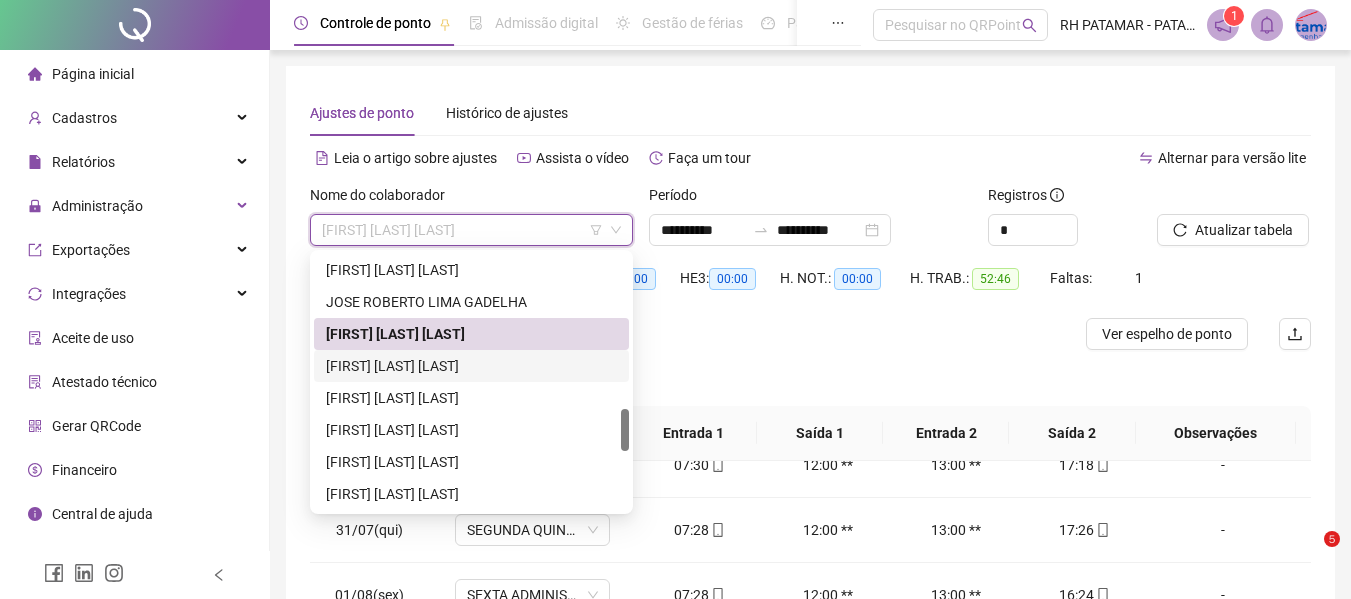 click on "[FIRST] [LAST] [LAST]" at bounding box center (471, 366) 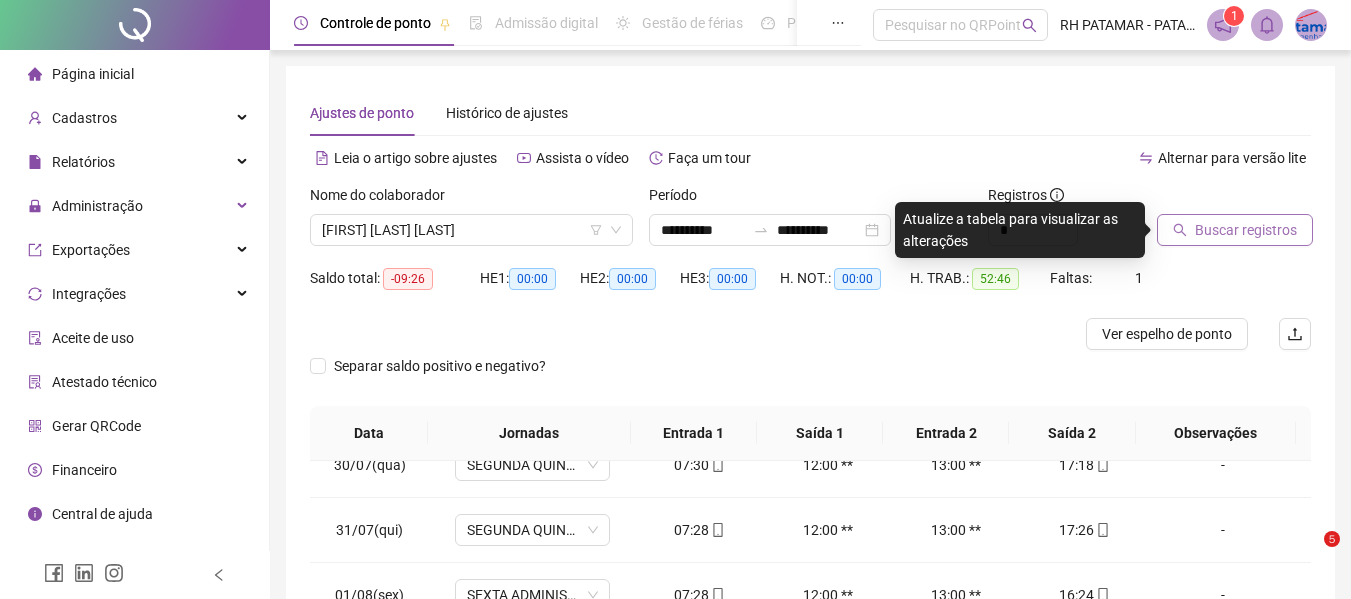 click on "Buscar registros" at bounding box center (1235, 230) 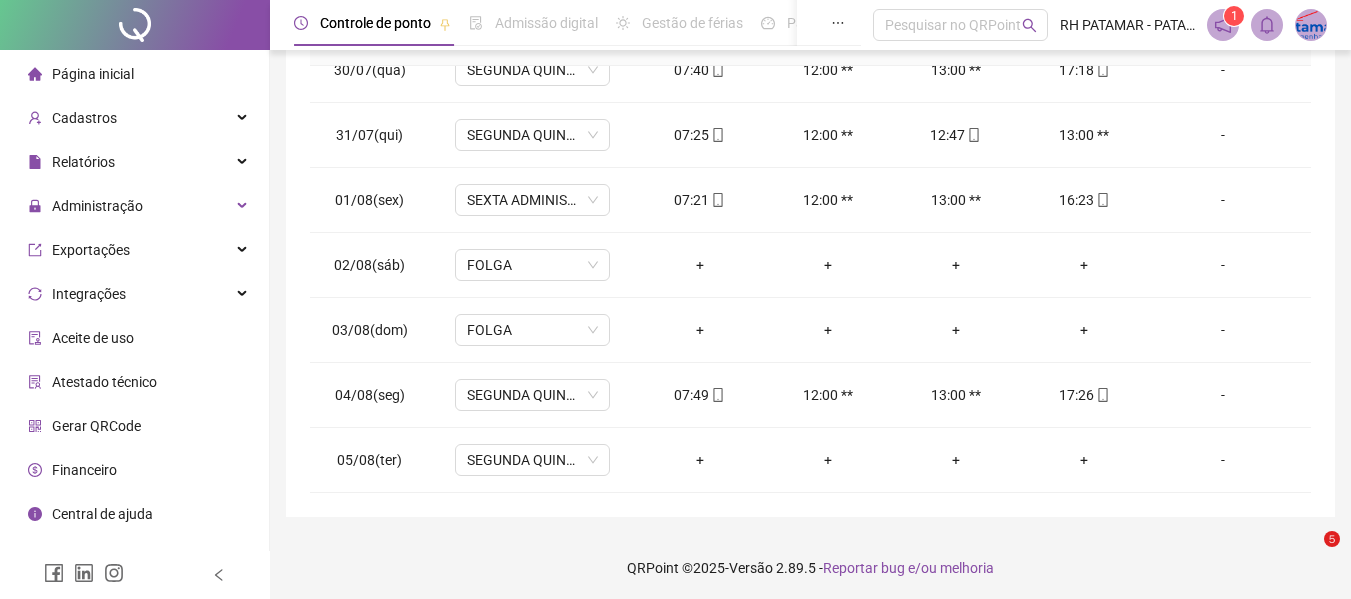 scroll, scrollTop: 399, scrollLeft: 0, axis: vertical 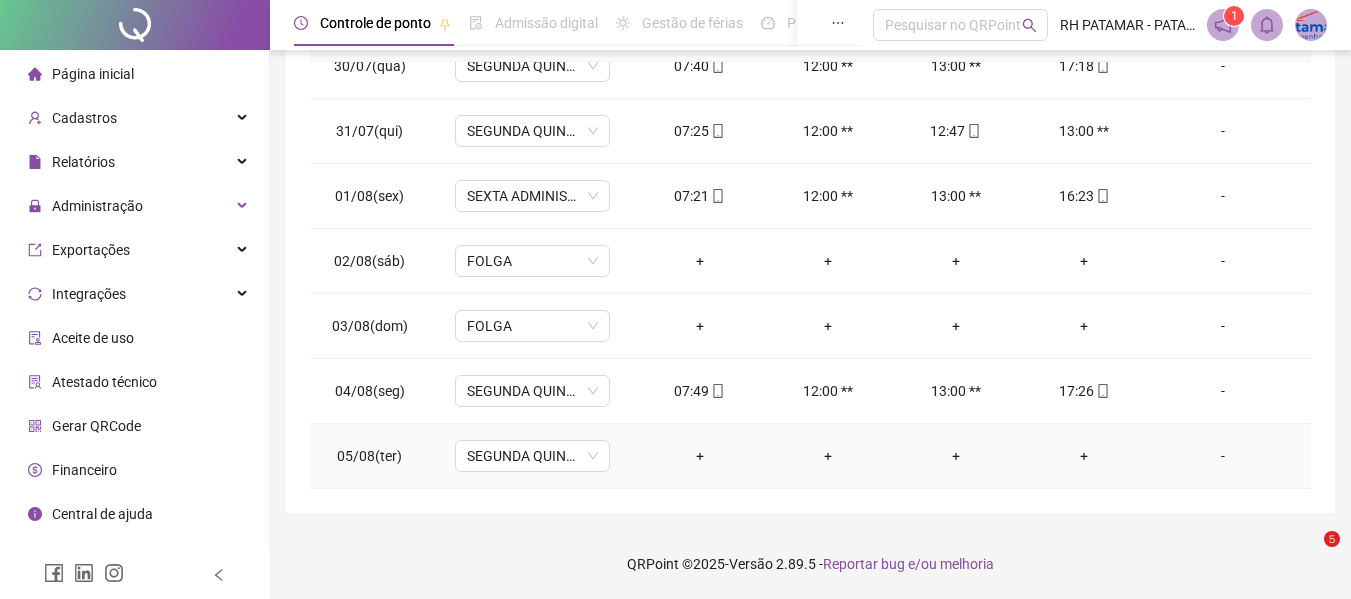 click on "-" at bounding box center [1223, 456] 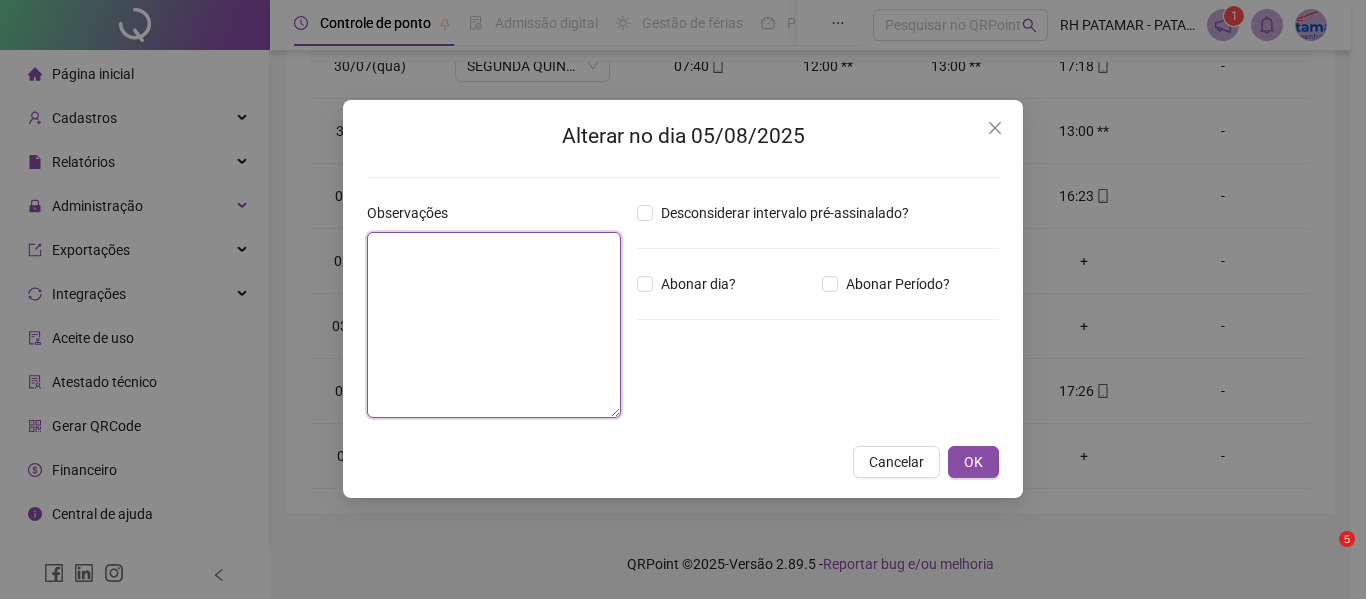 click at bounding box center [494, 325] 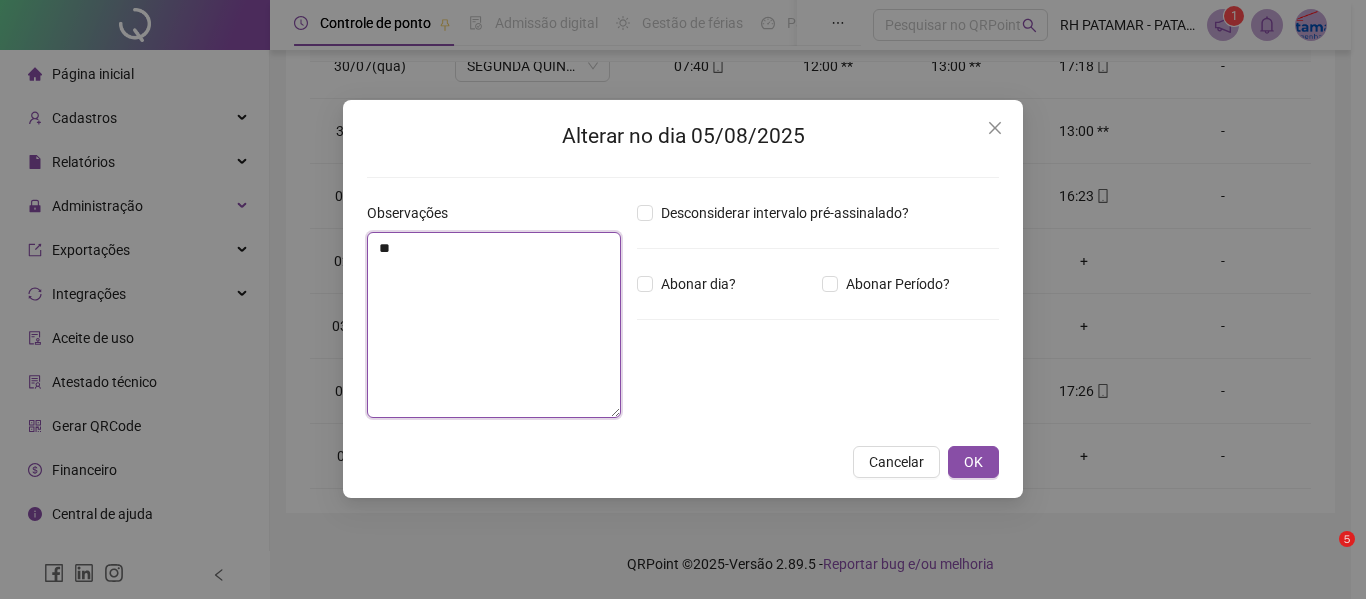 type on "*" 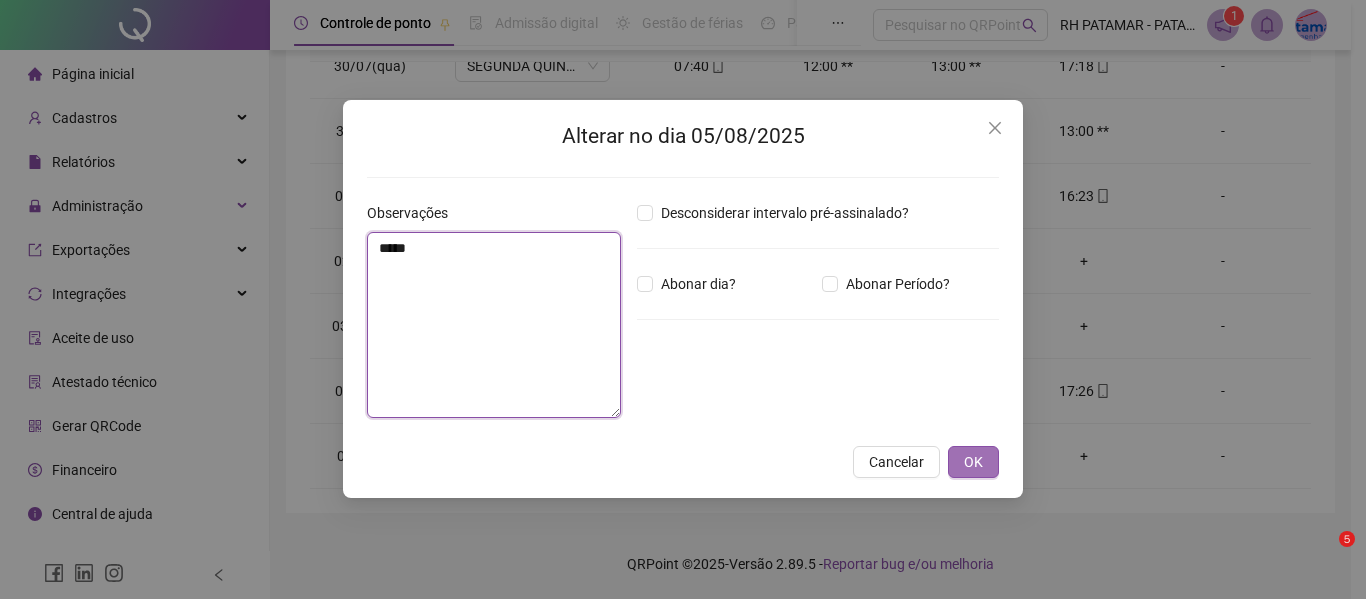 type on "*****" 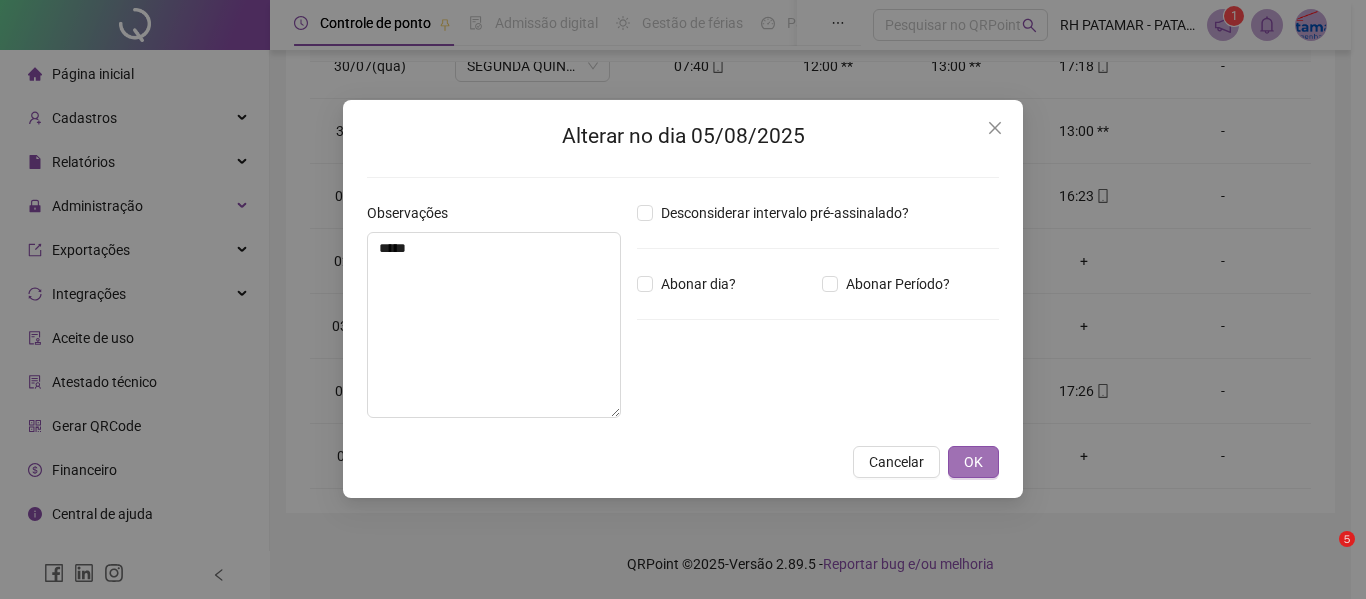 click on "OK" at bounding box center [973, 462] 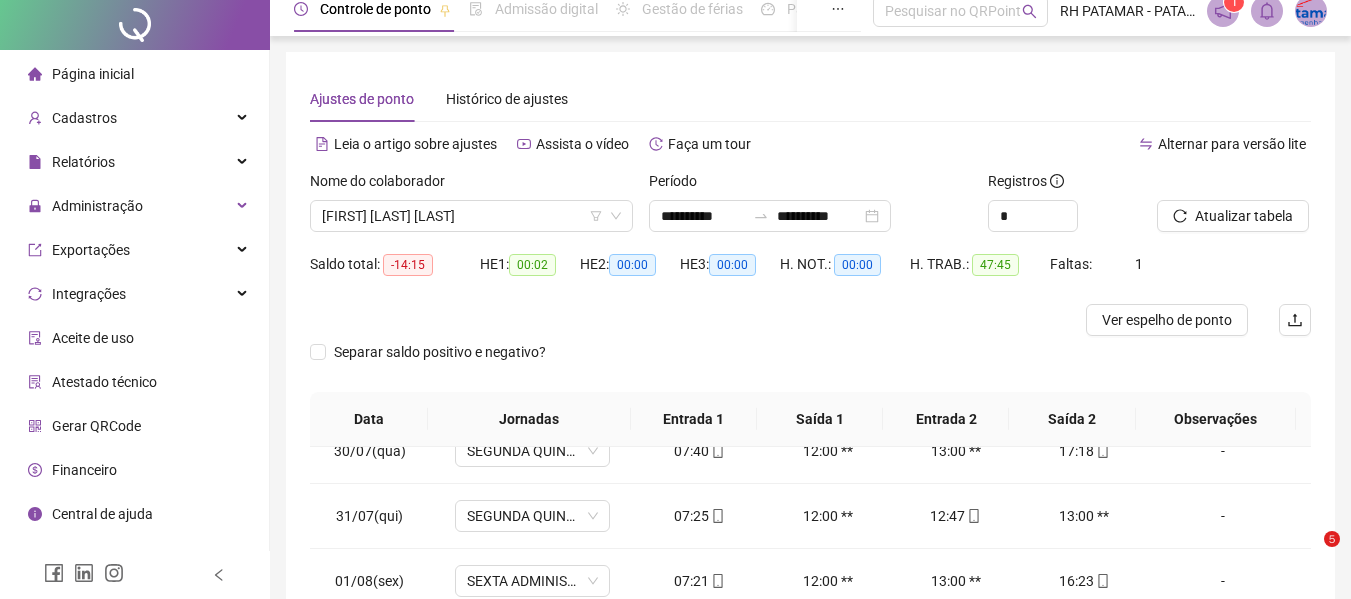 scroll, scrollTop: 0, scrollLeft: 0, axis: both 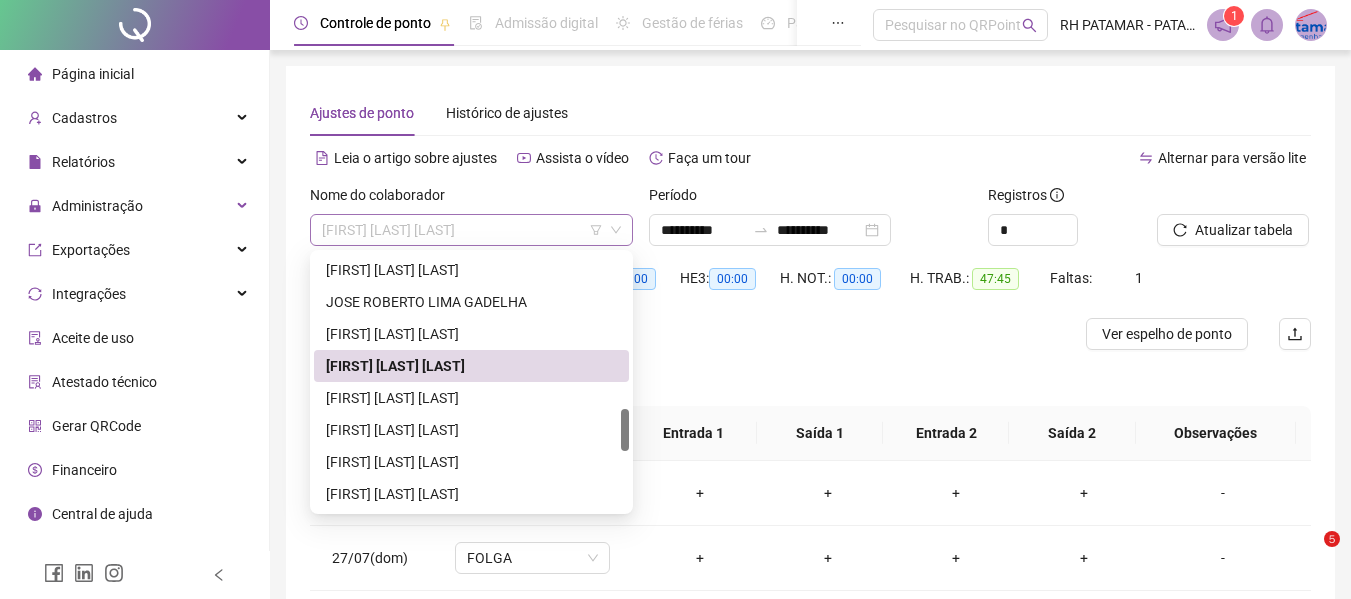 click on "[FIRST] [LAST] [LAST]" at bounding box center (471, 230) 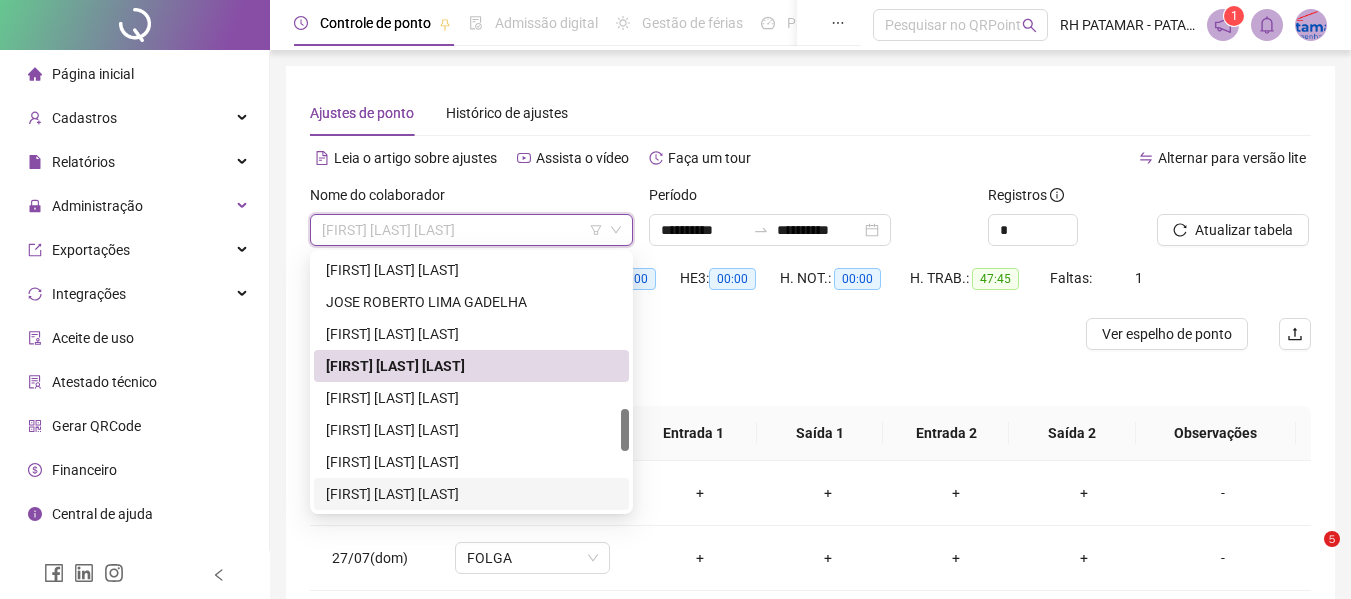 click on "[FIRST] [LAST] [LAST]" at bounding box center (471, 494) 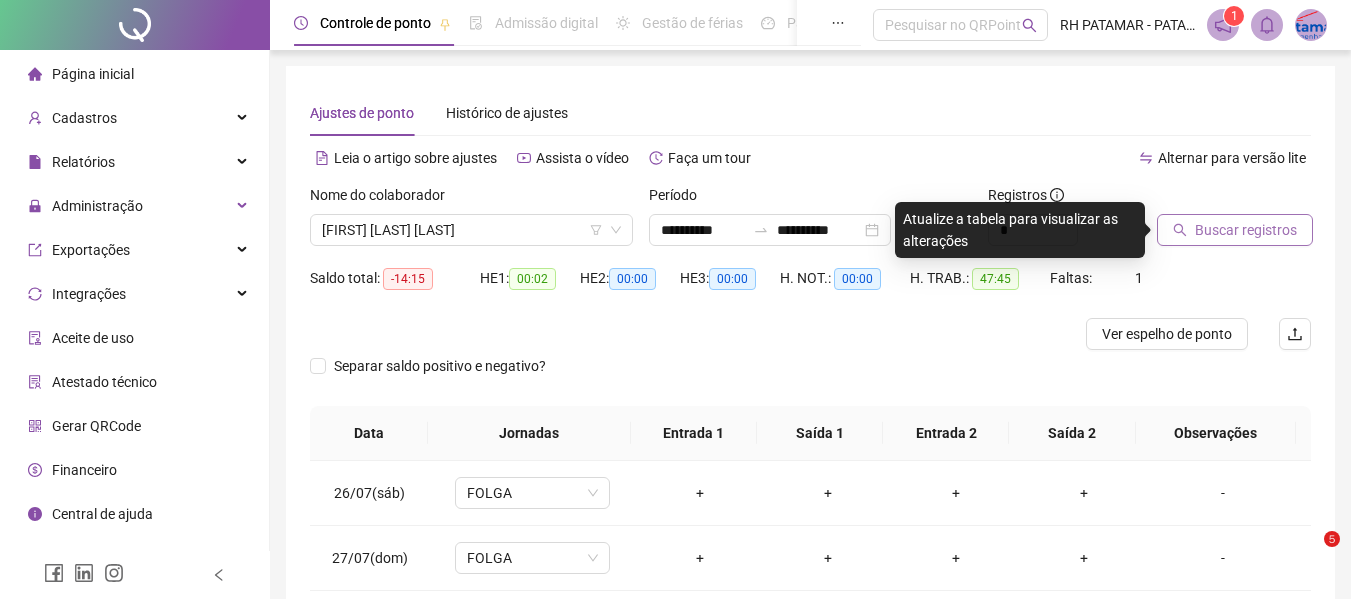 click on "Buscar registros" at bounding box center [1235, 230] 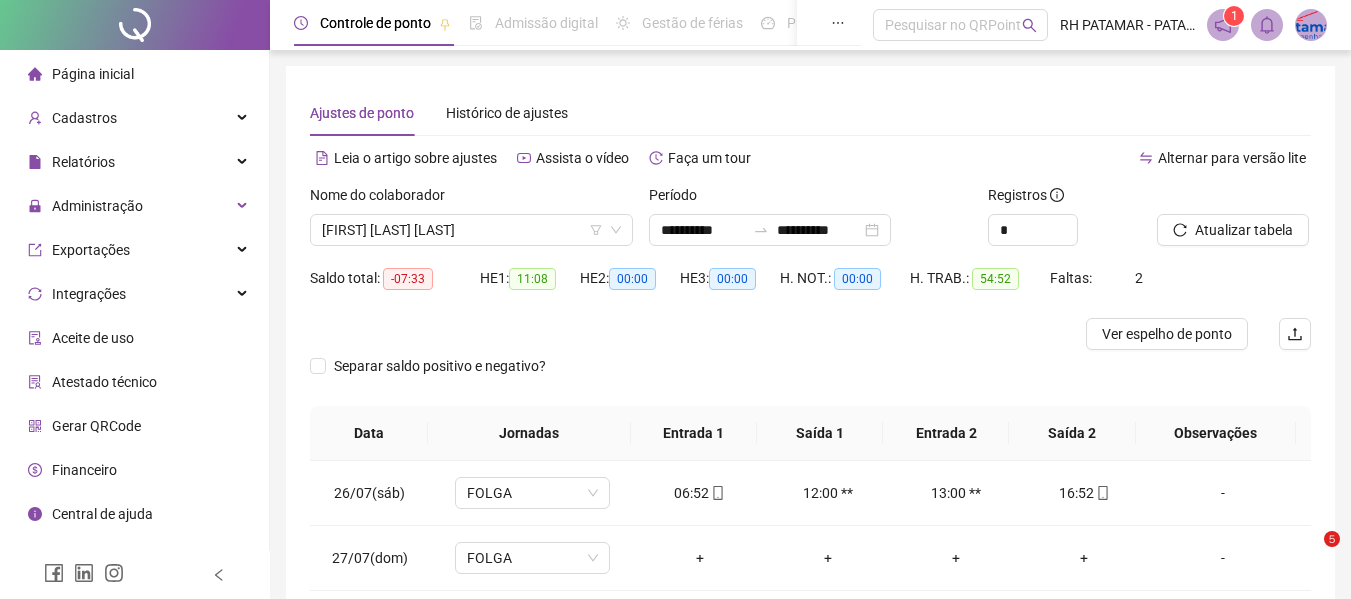 scroll, scrollTop: 399, scrollLeft: 0, axis: vertical 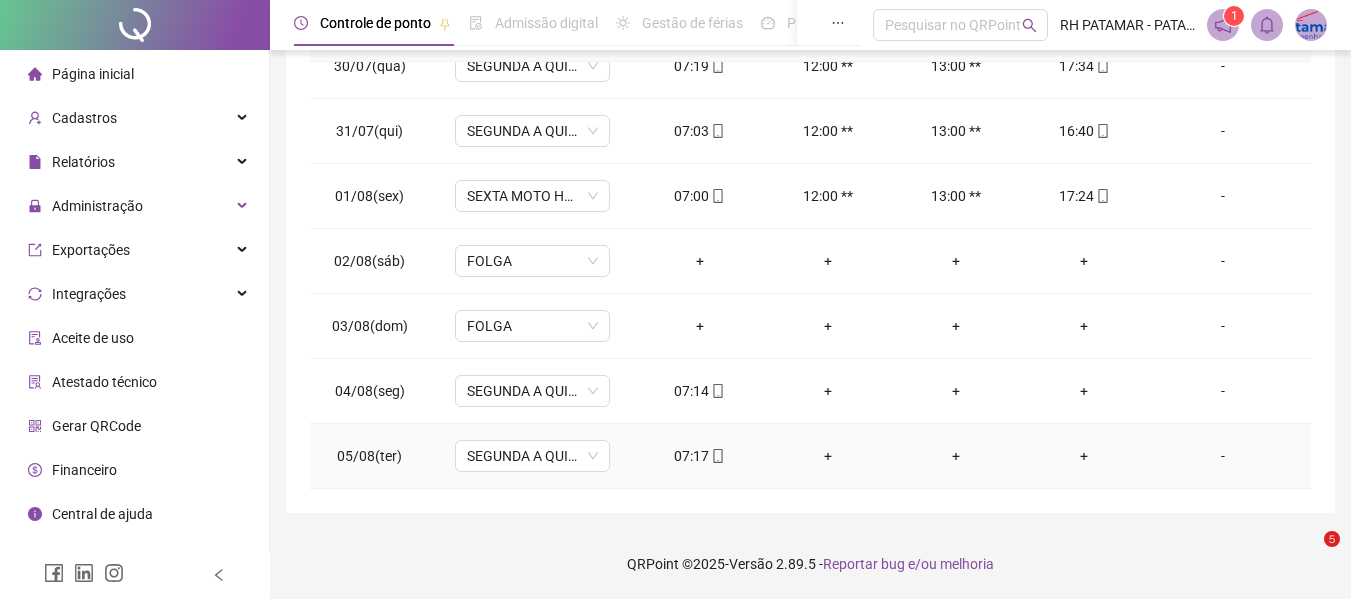 click on "-" at bounding box center (1223, 456) 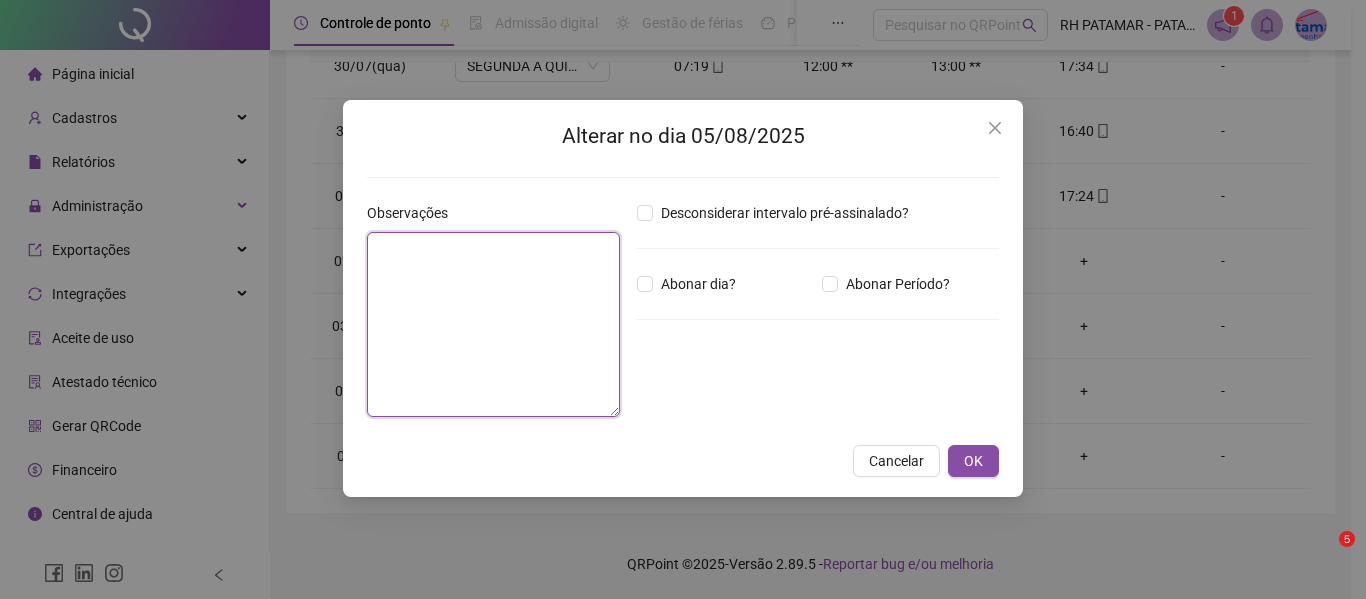 click at bounding box center [493, 324] 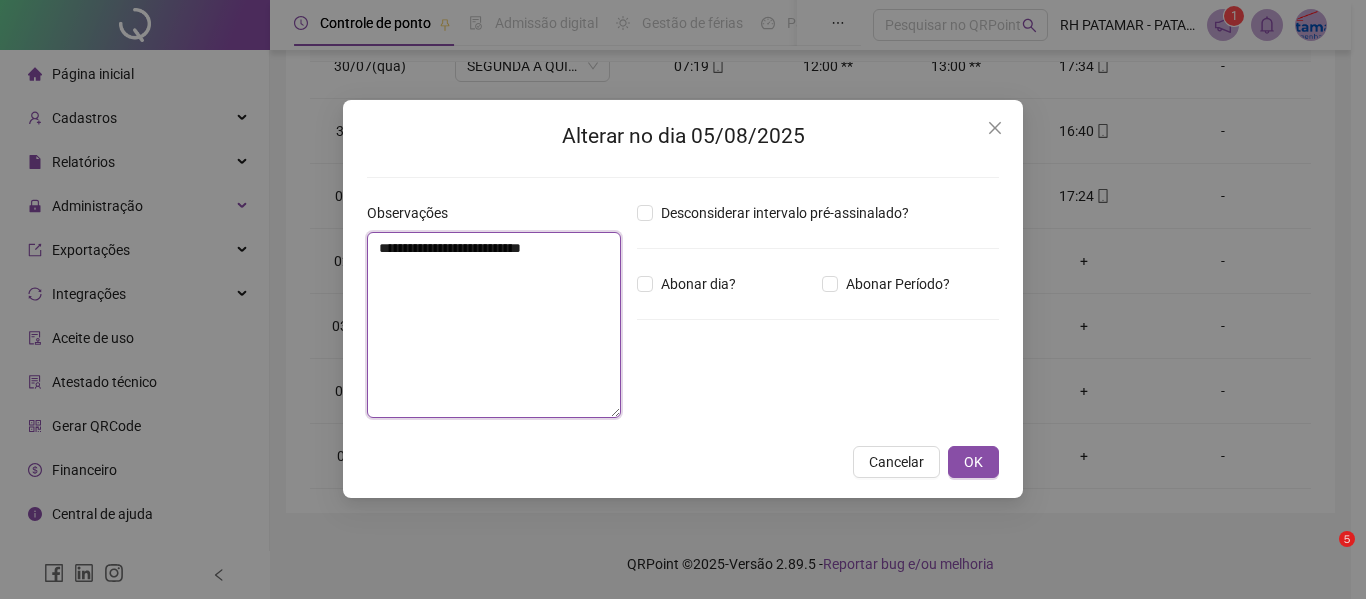 click on "**********" at bounding box center (494, 325) 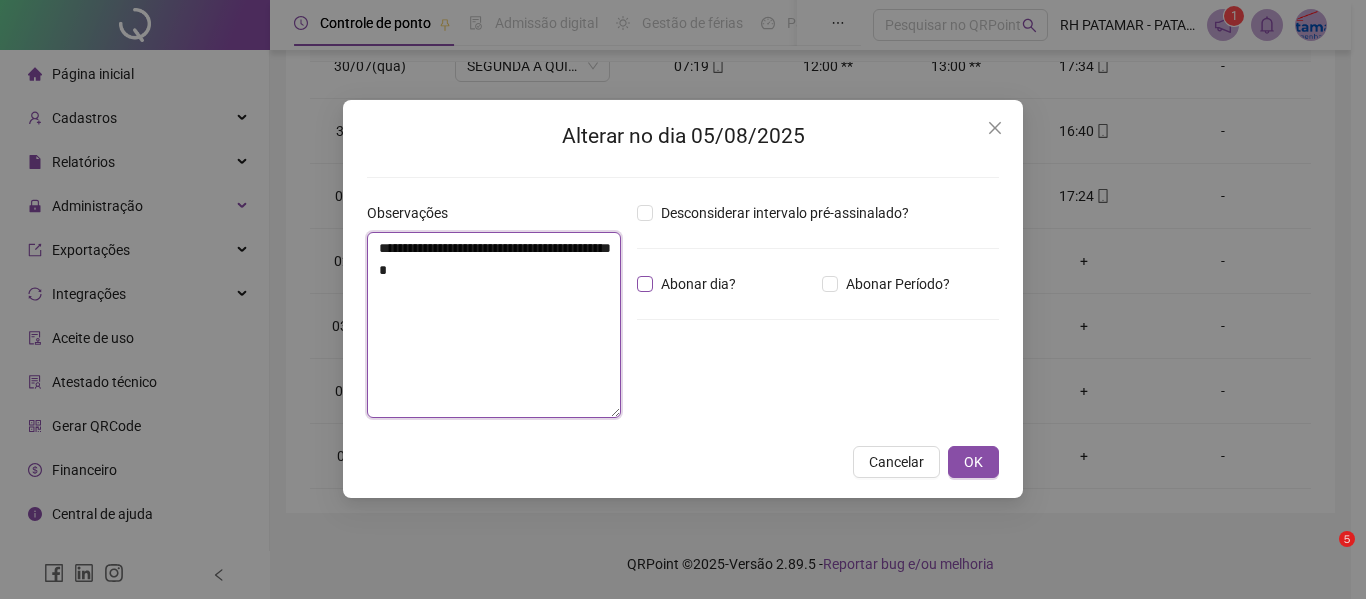 type on "**********" 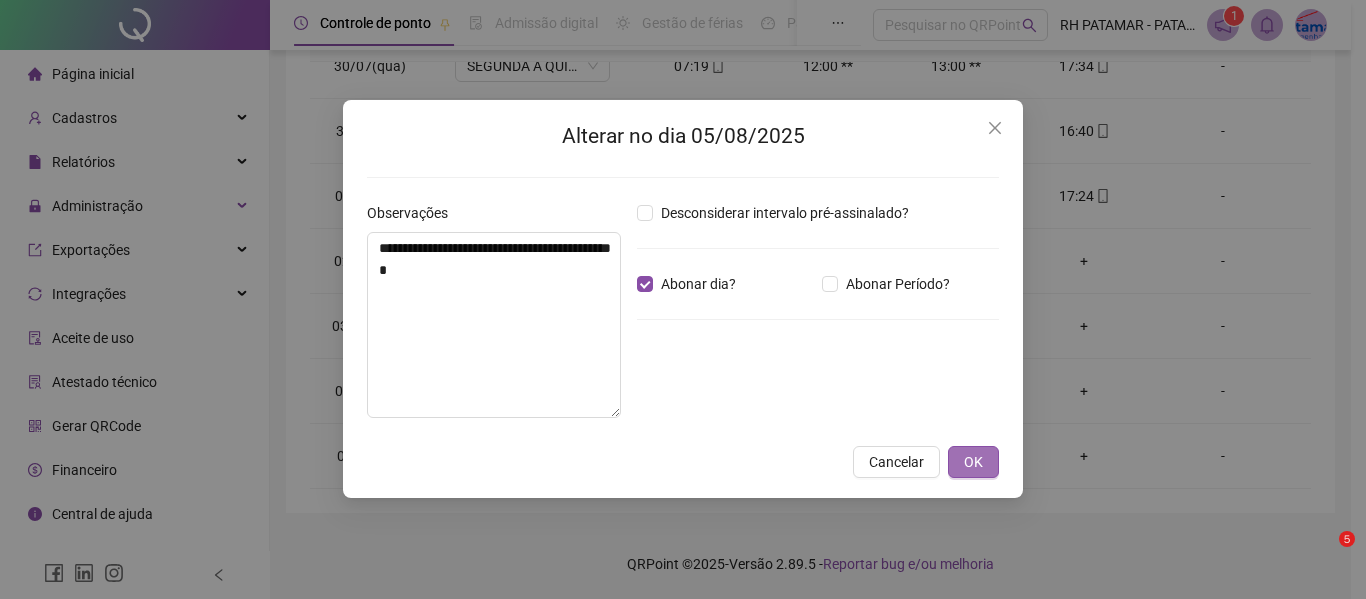 click on "OK" at bounding box center [973, 462] 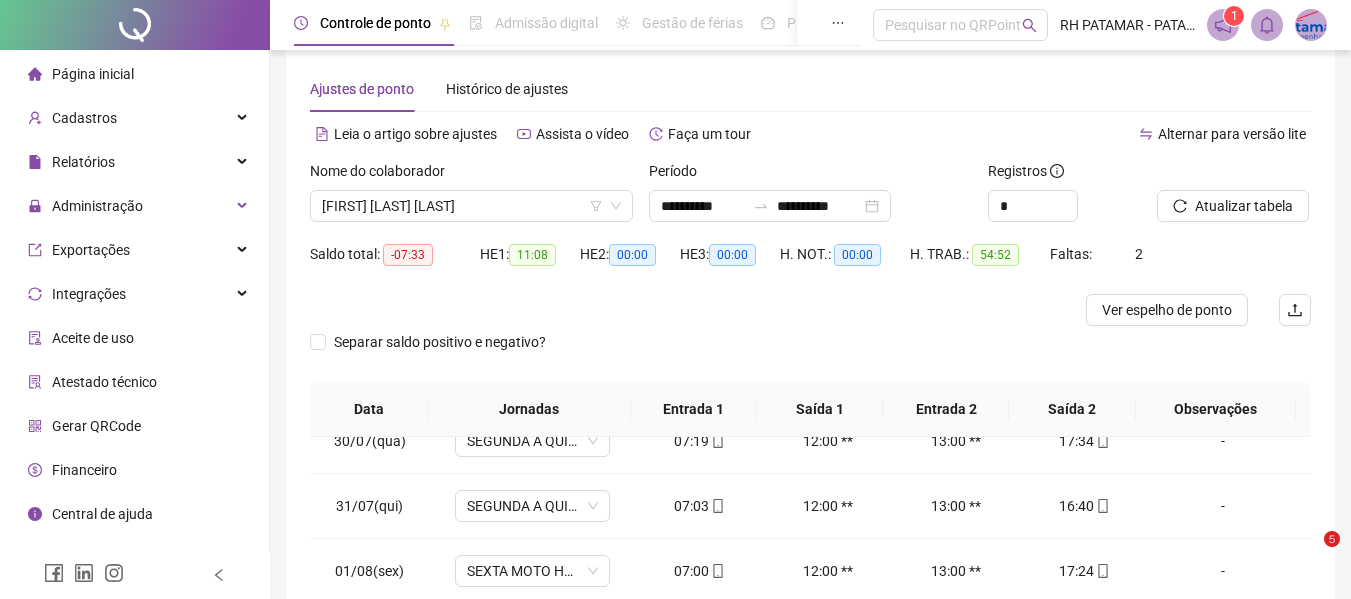 scroll, scrollTop: 0, scrollLeft: 0, axis: both 